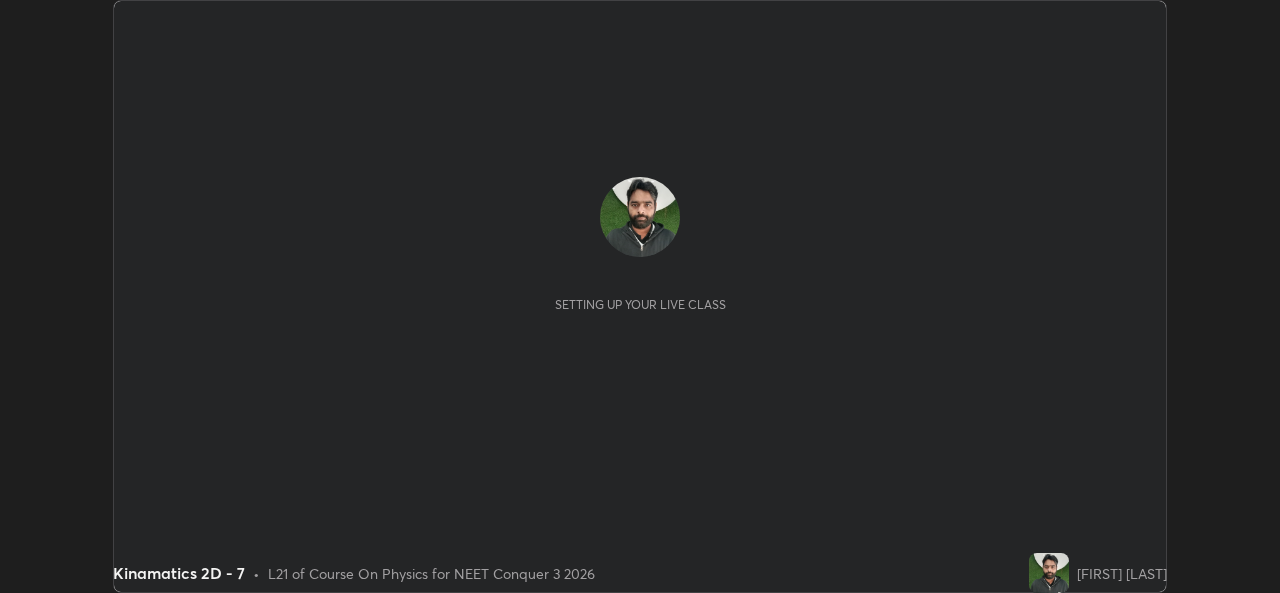 scroll, scrollTop: 0, scrollLeft: 0, axis: both 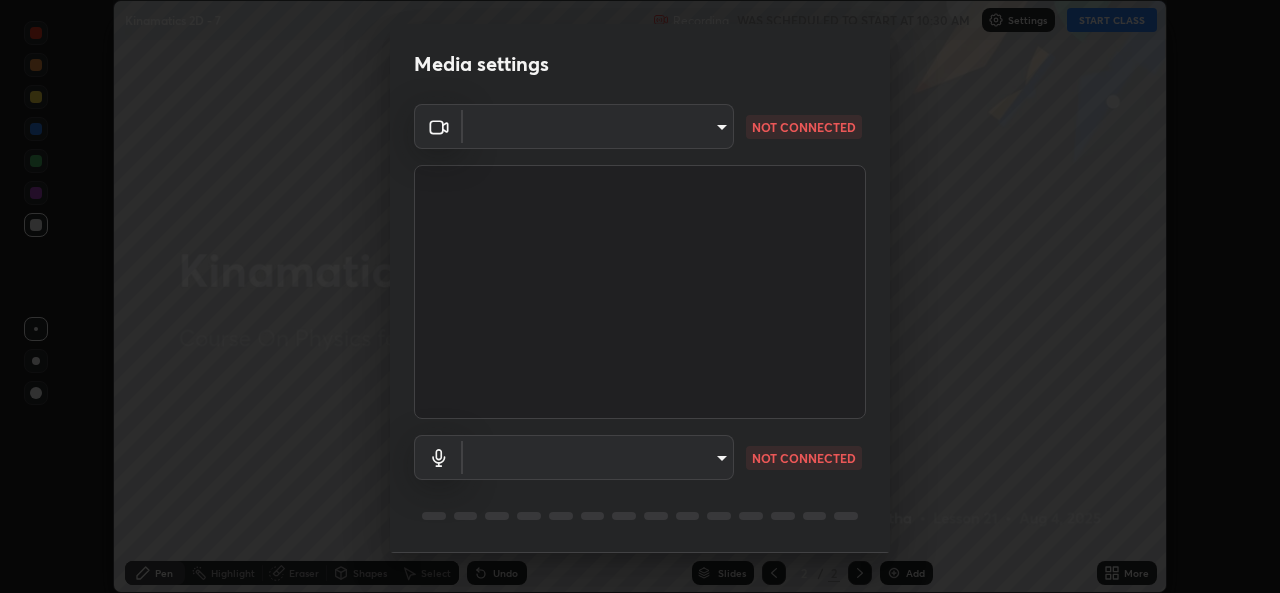 type on "9788daf0cbf52dd0d374ba9f0d4f11576c03820bc15fcf9a4a11f890b69d92bf" 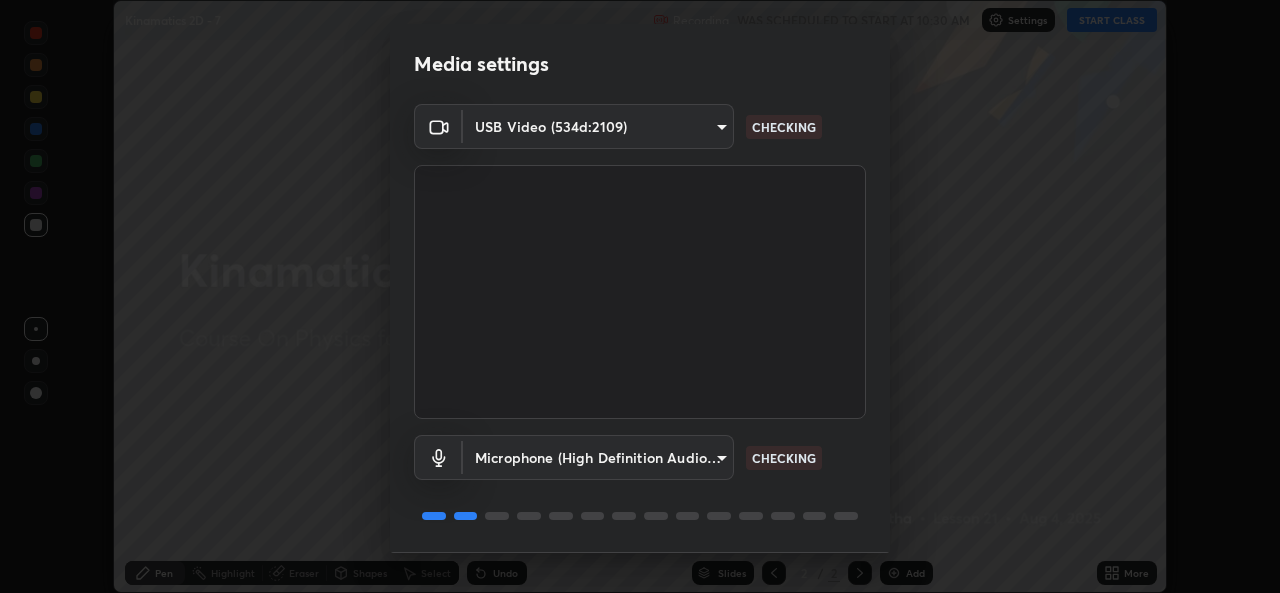 scroll, scrollTop: 63, scrollLeft: 0, axis: vertical 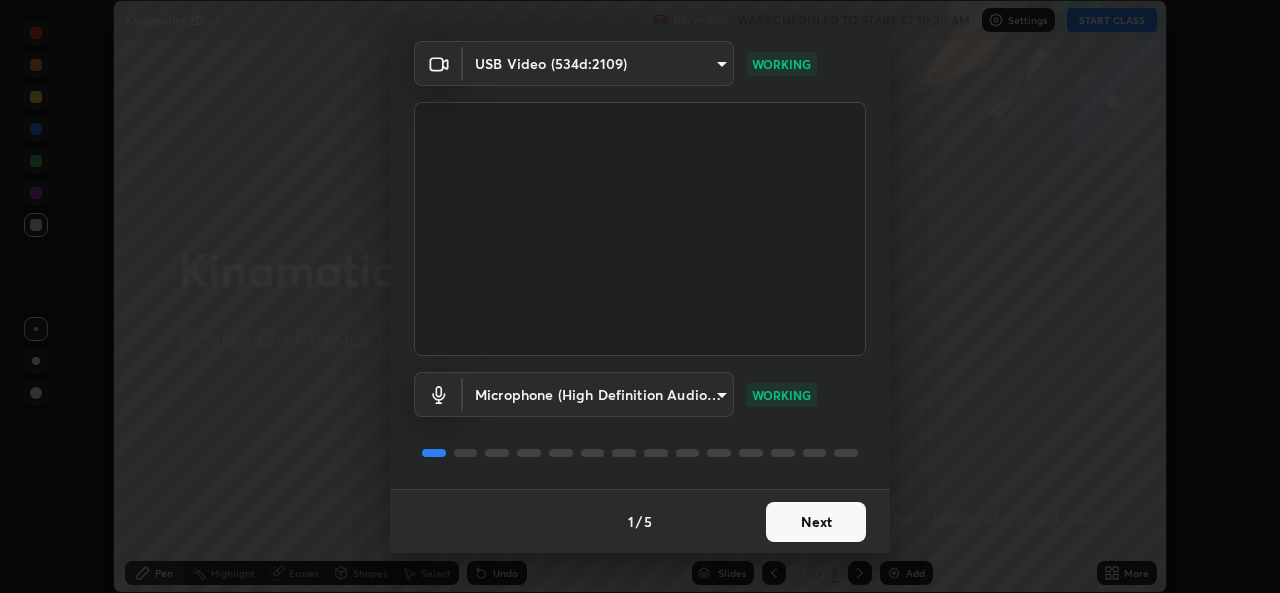 click on "Next" at bounding box center [816, 522] 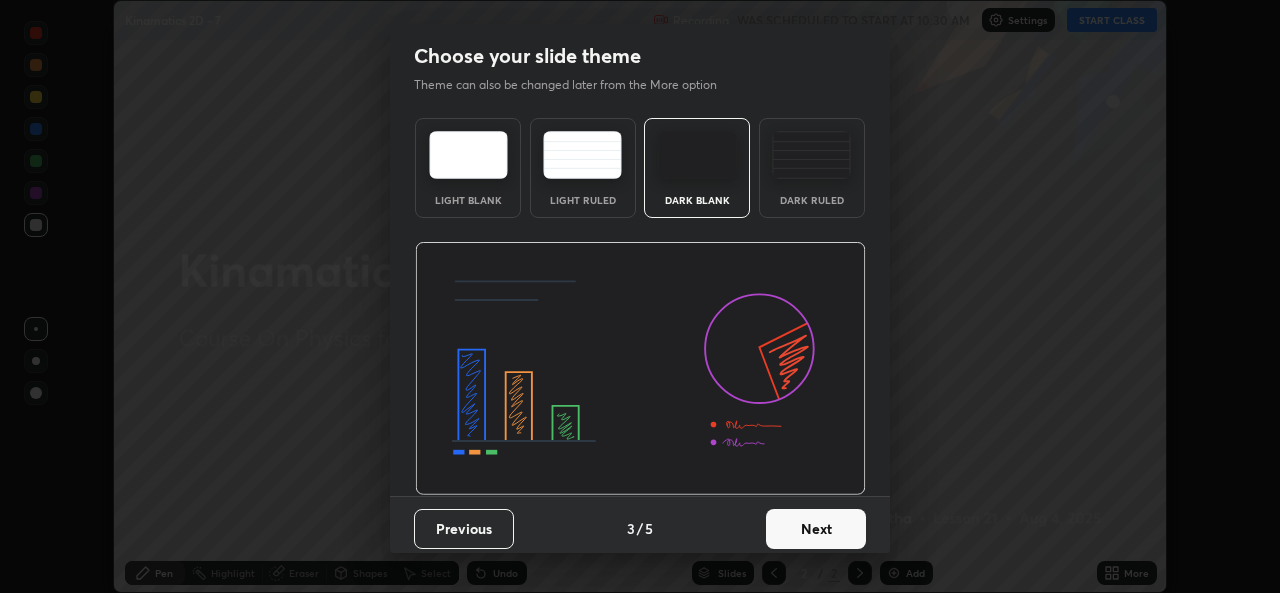 click on "Next" at bounding box center (816, 529) 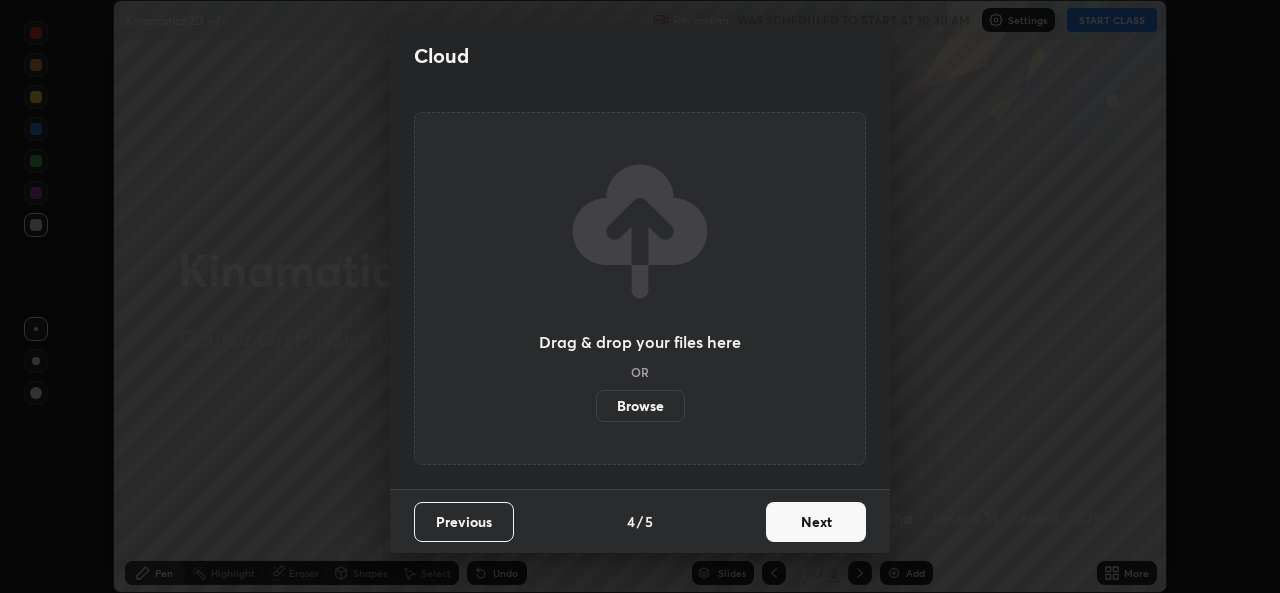 click on "Next" at bounding box center [816, 522] 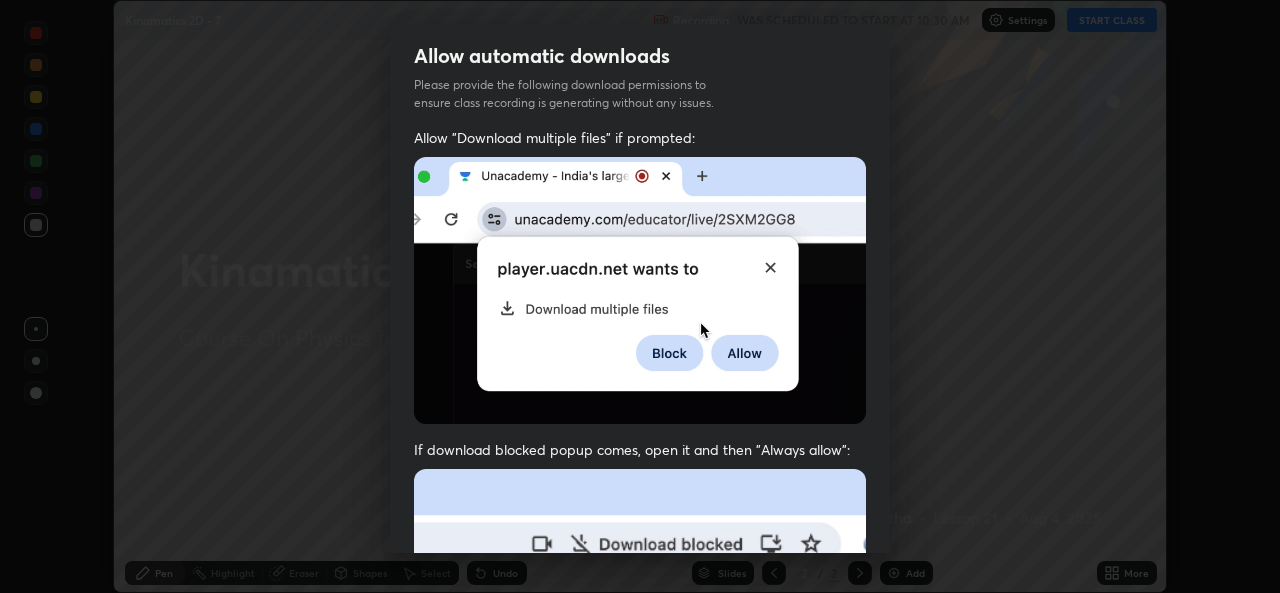 click at bounding box center [640, 687] 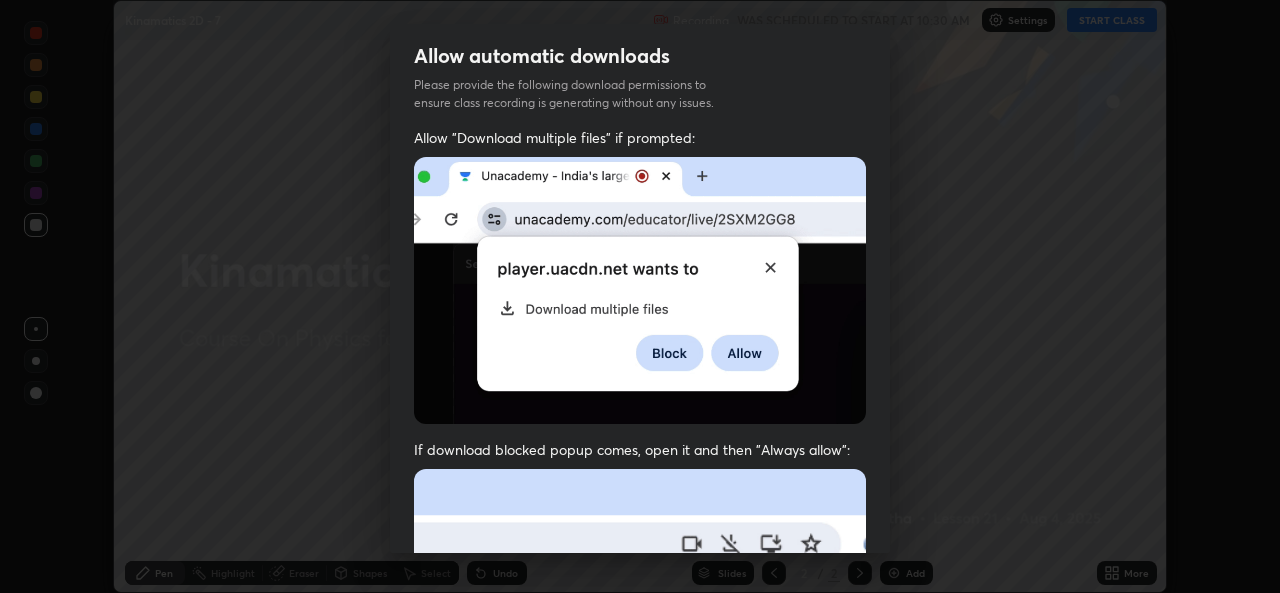 click at bounding box center (640, 687) 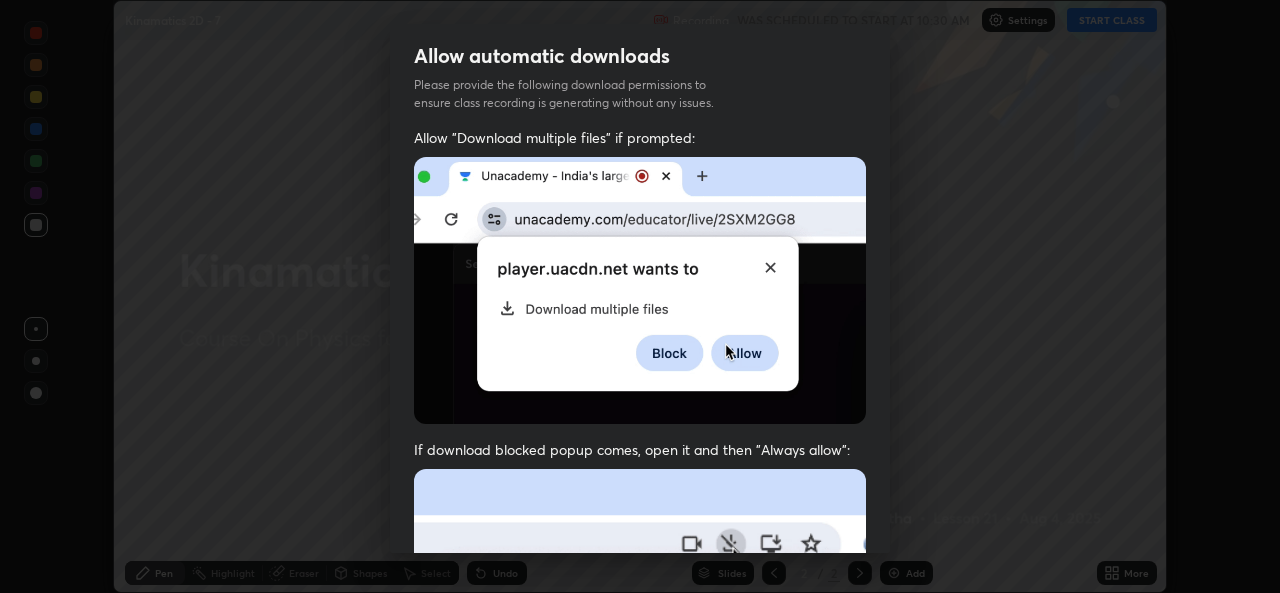 click at bounding box center [640, 687] 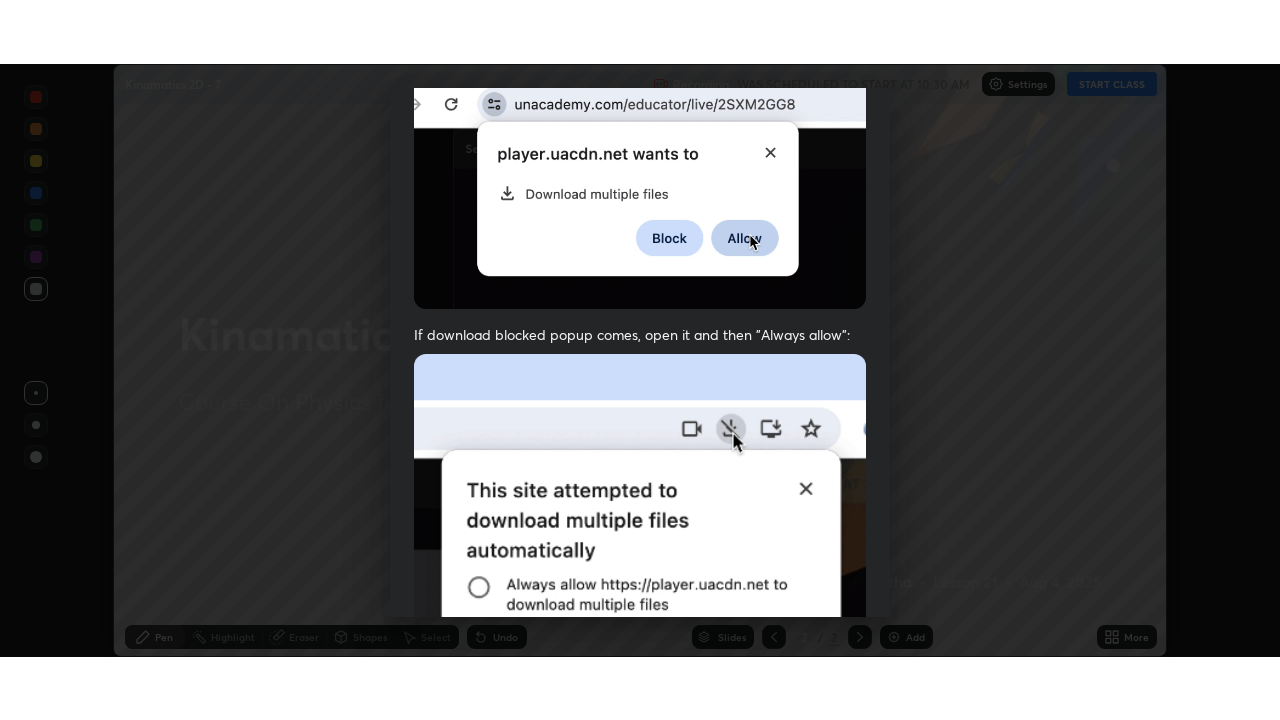 scroll, scrollTop: 471, scrollLeft: 0, axis: vertical 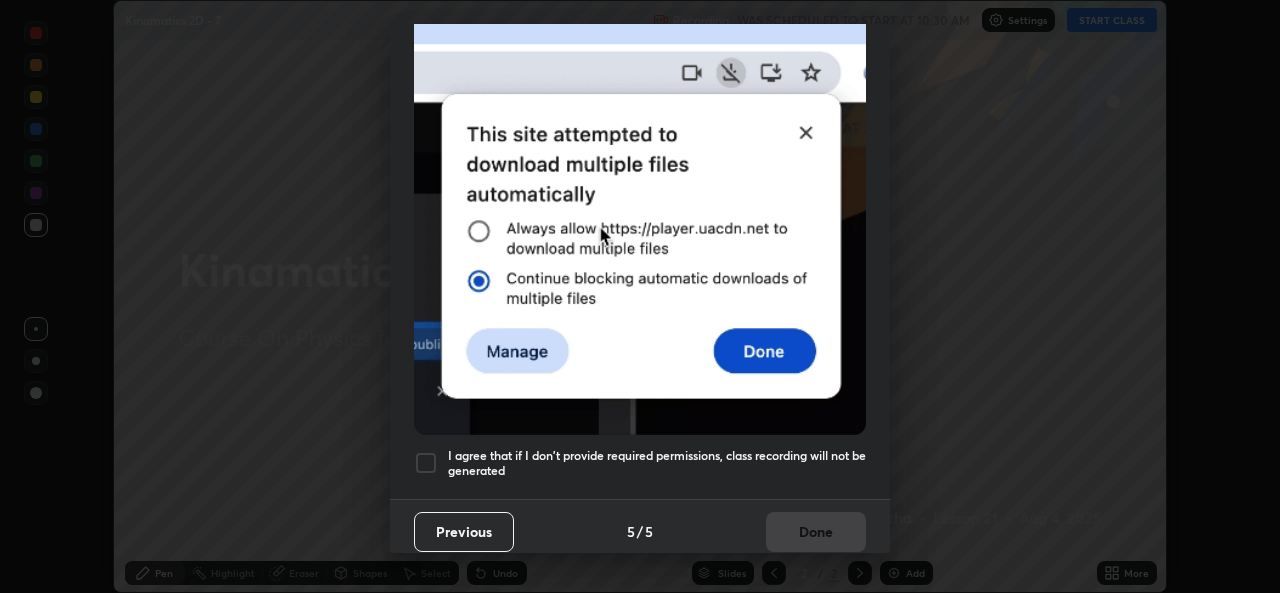 click on "I agree that if I don't provide required permissions, class recording will not be generated" at bounding box center [657, 463] 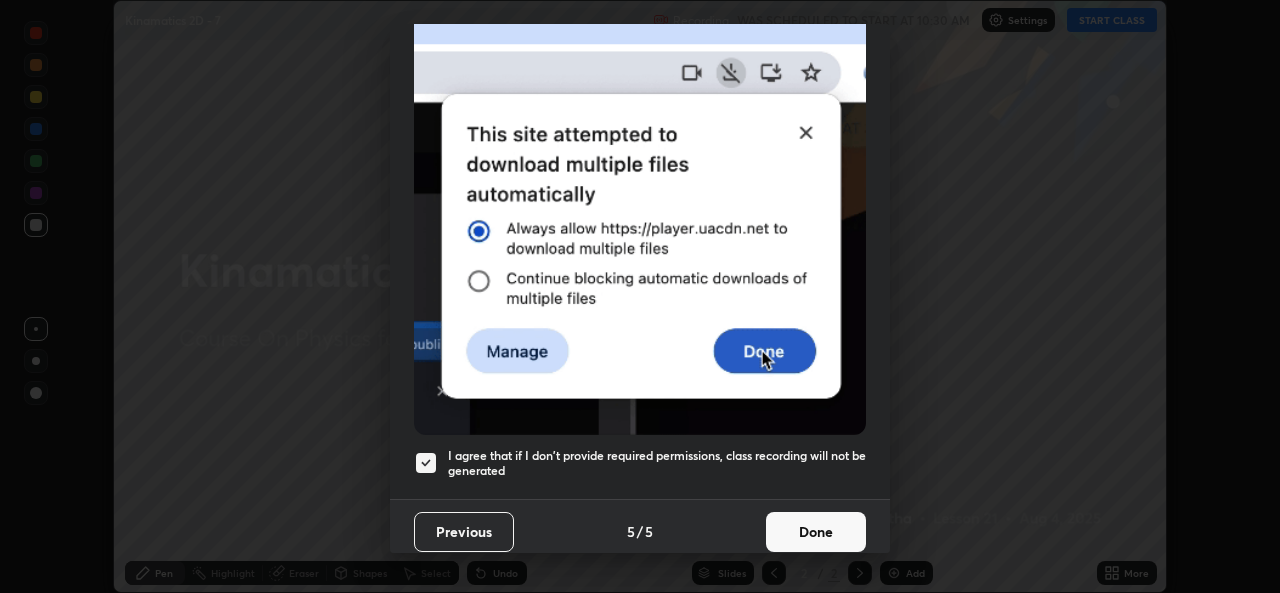 click on "Done" at bounding box center [816, 532] 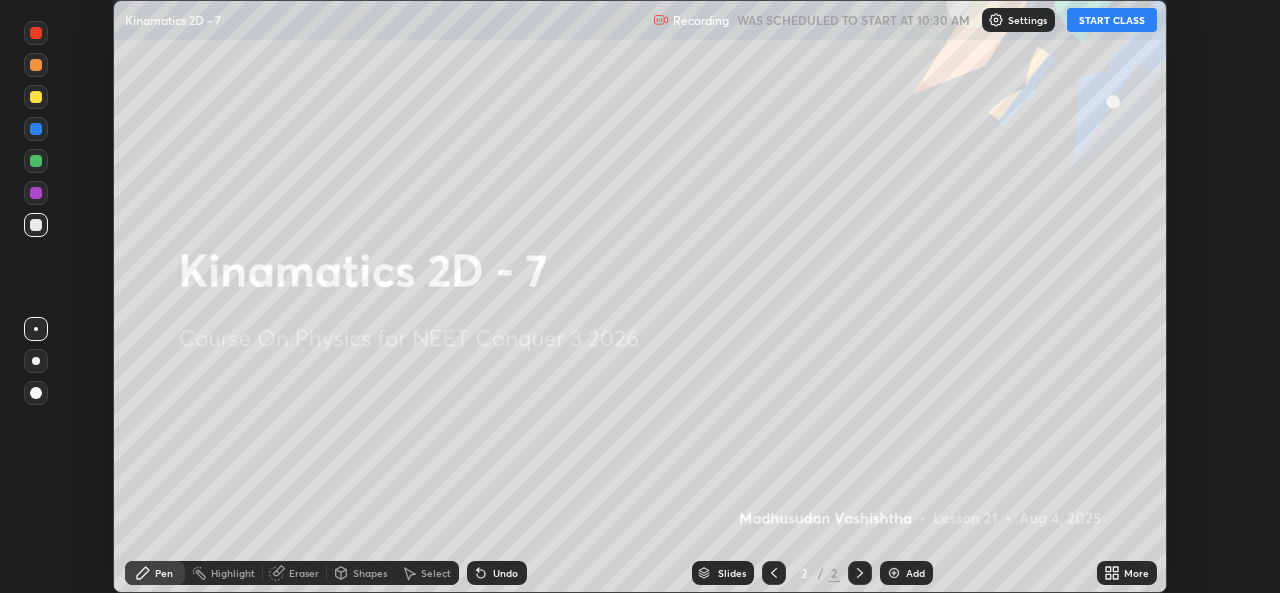 click on "START CLASS" at bounding box center (1112, 20) 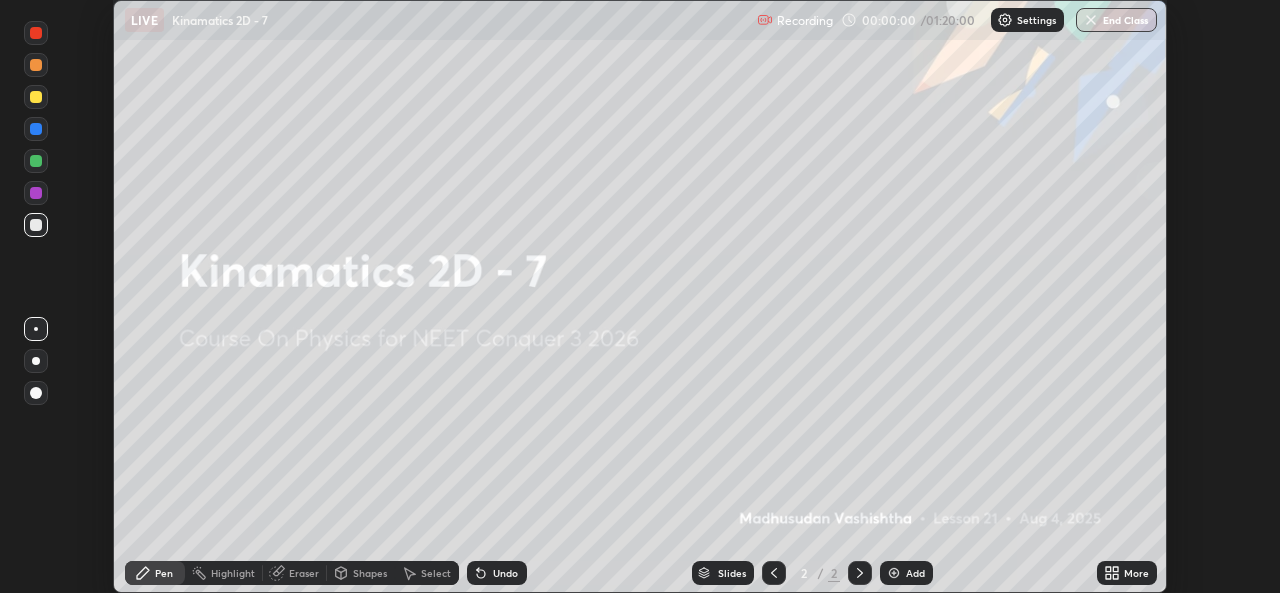 click on "Add" at bounding box center [915, 573] 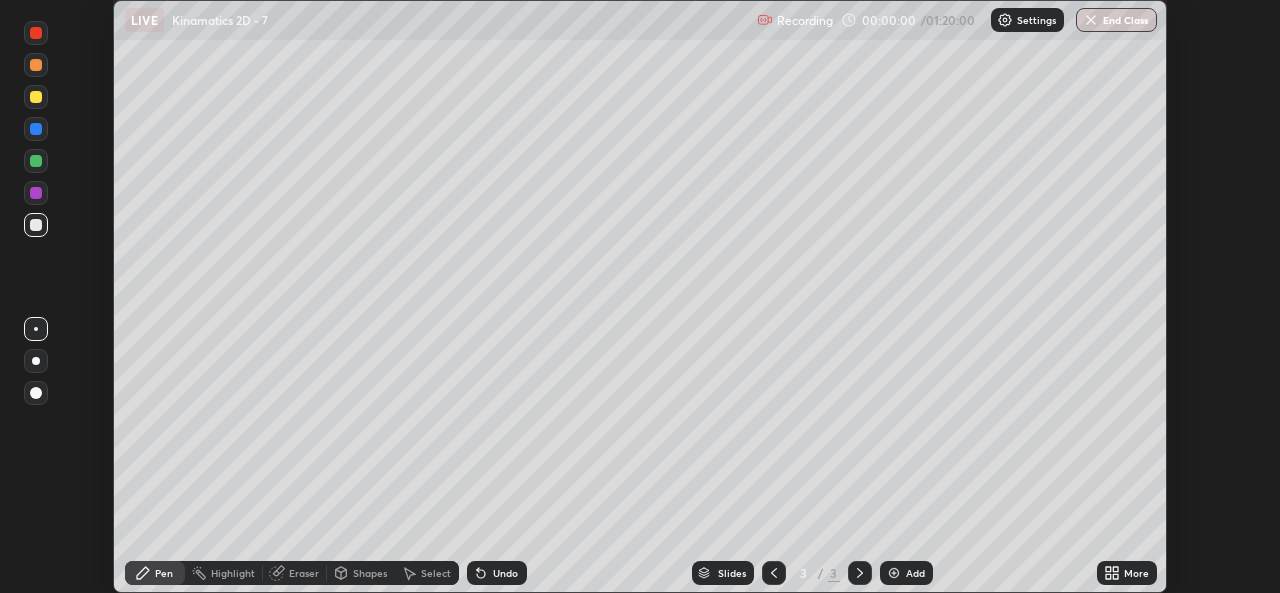 click 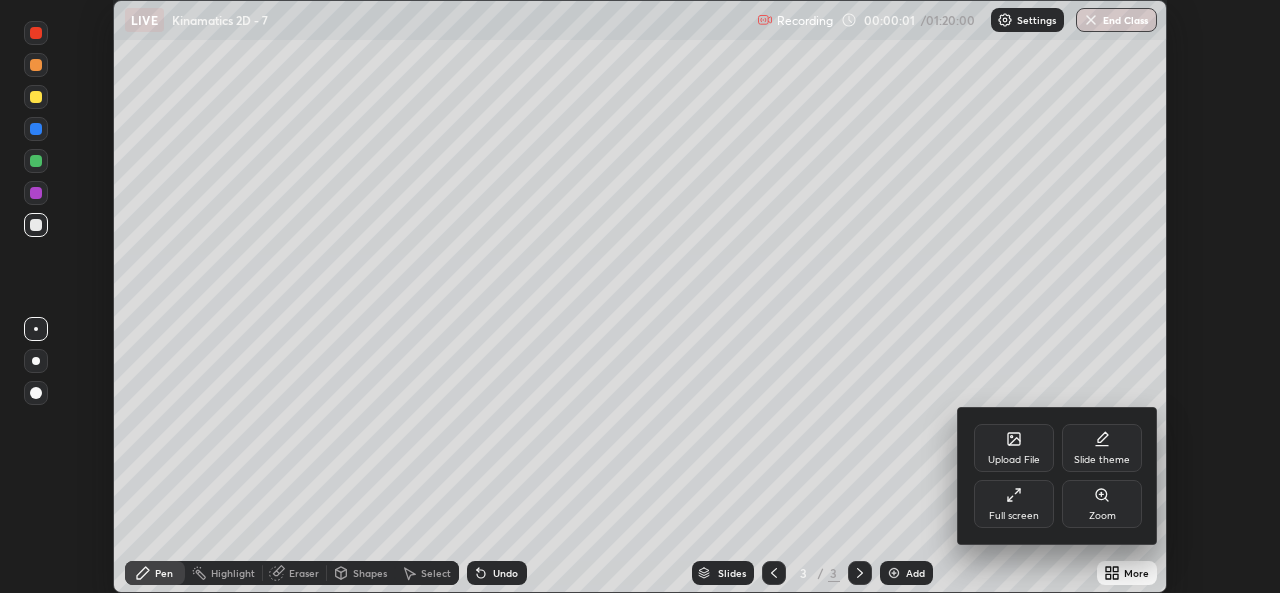 click on "Full screen" at bounding box center [1014, 516] 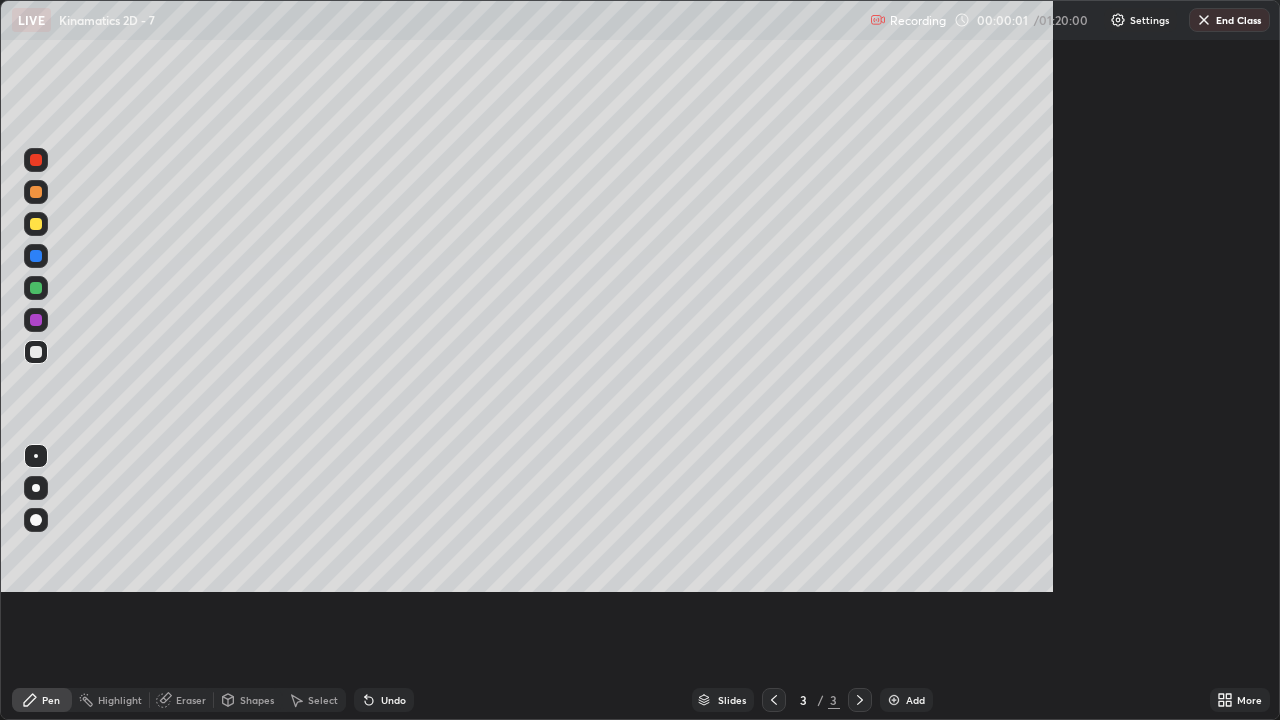 scroll, scrollTop: 99280, scrollLeft: 98720, axis: both 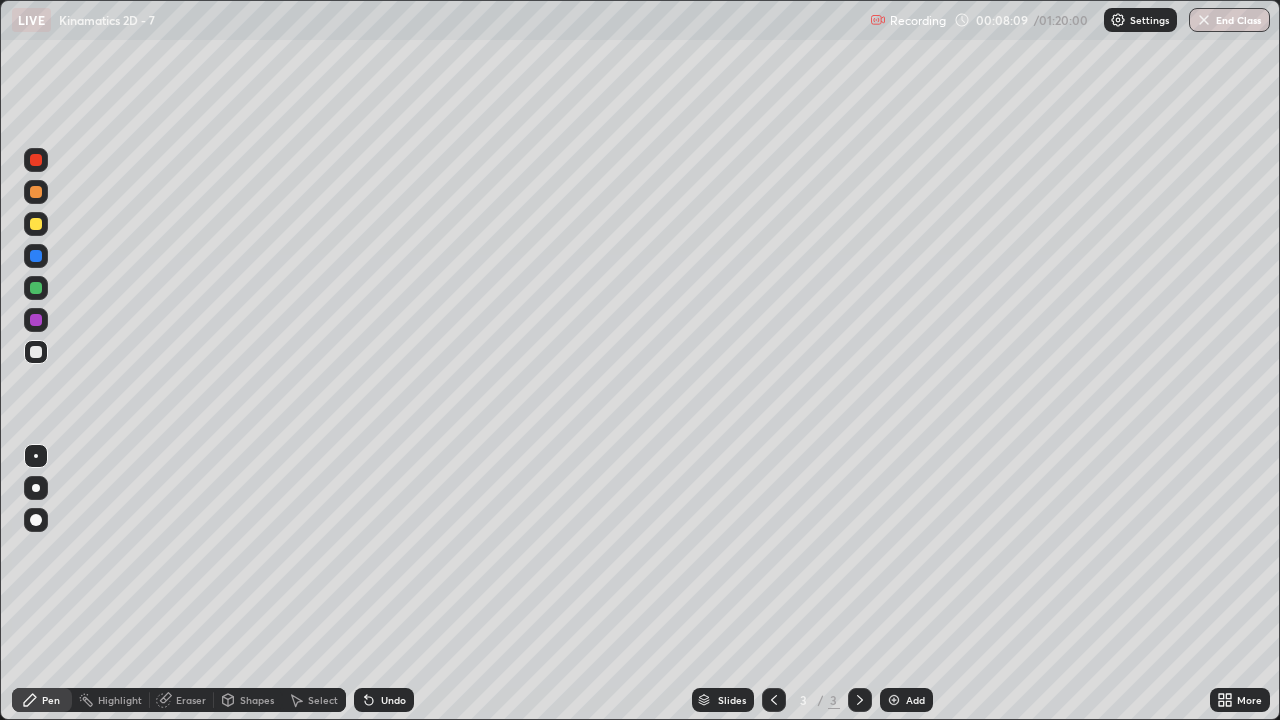 click on "Add" at bounding box center [906, 700] 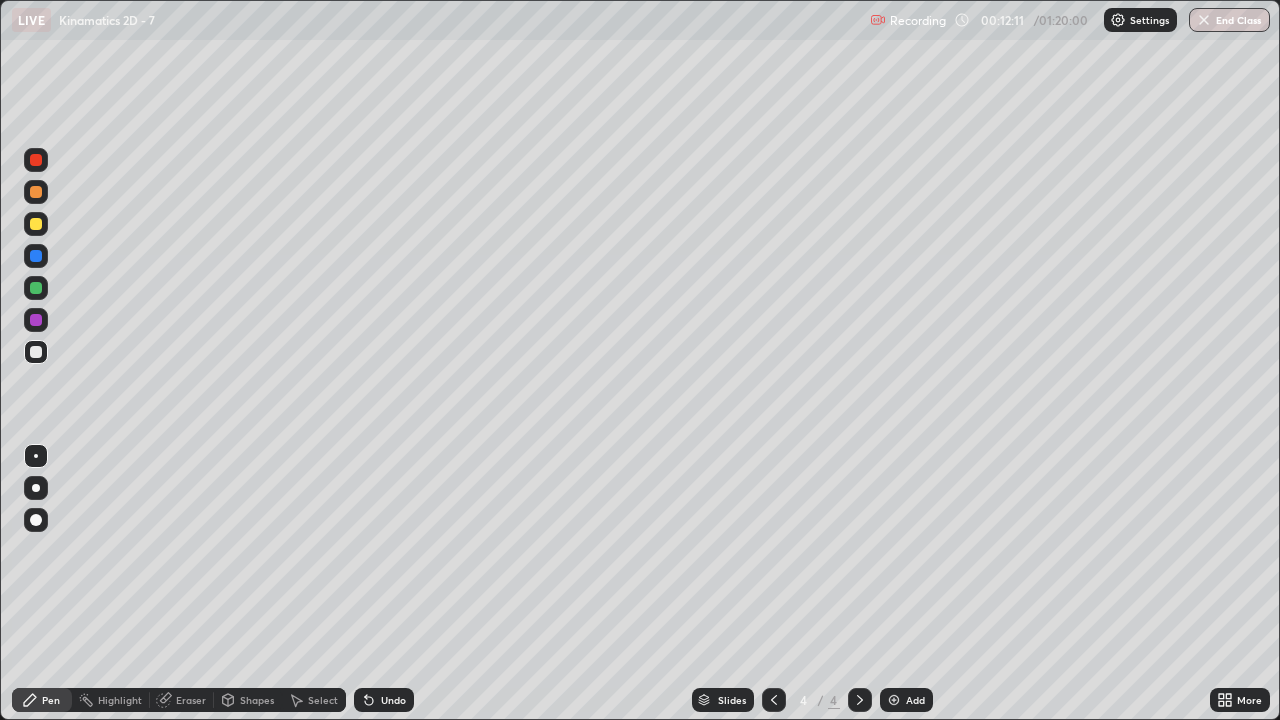 click at bounding box center (894, 700) 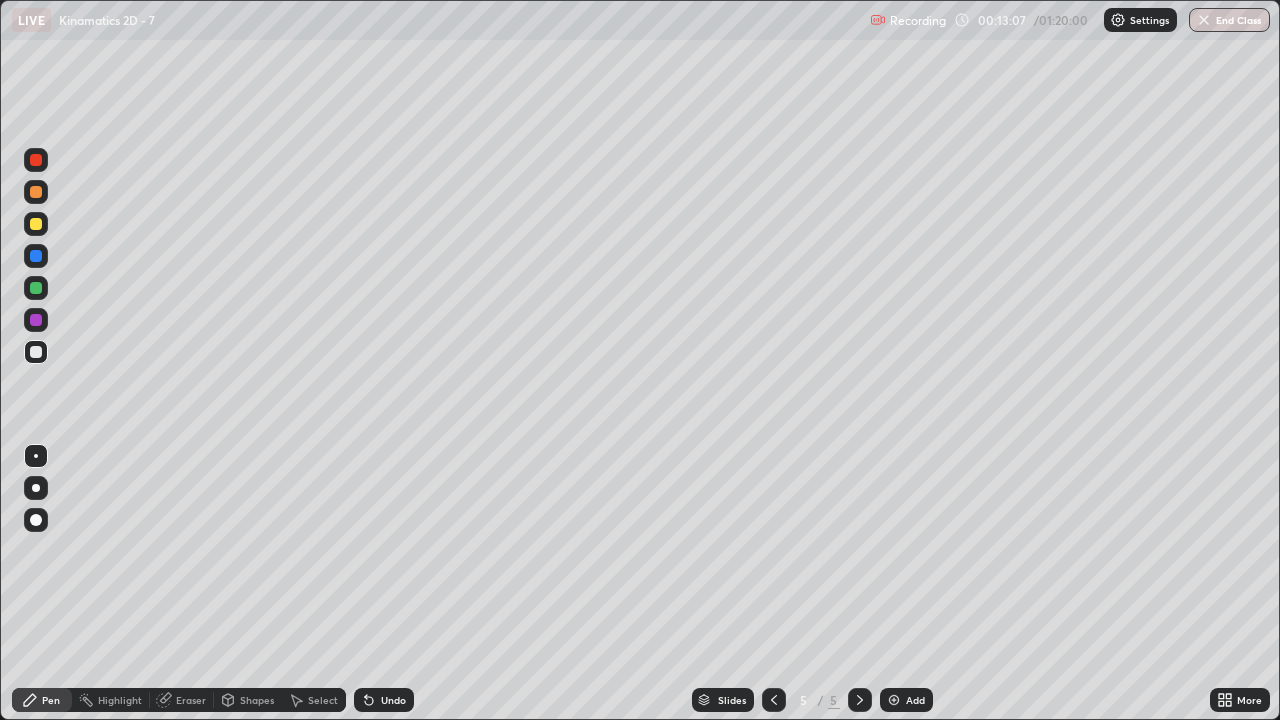 click at bounding box center (774, 700) 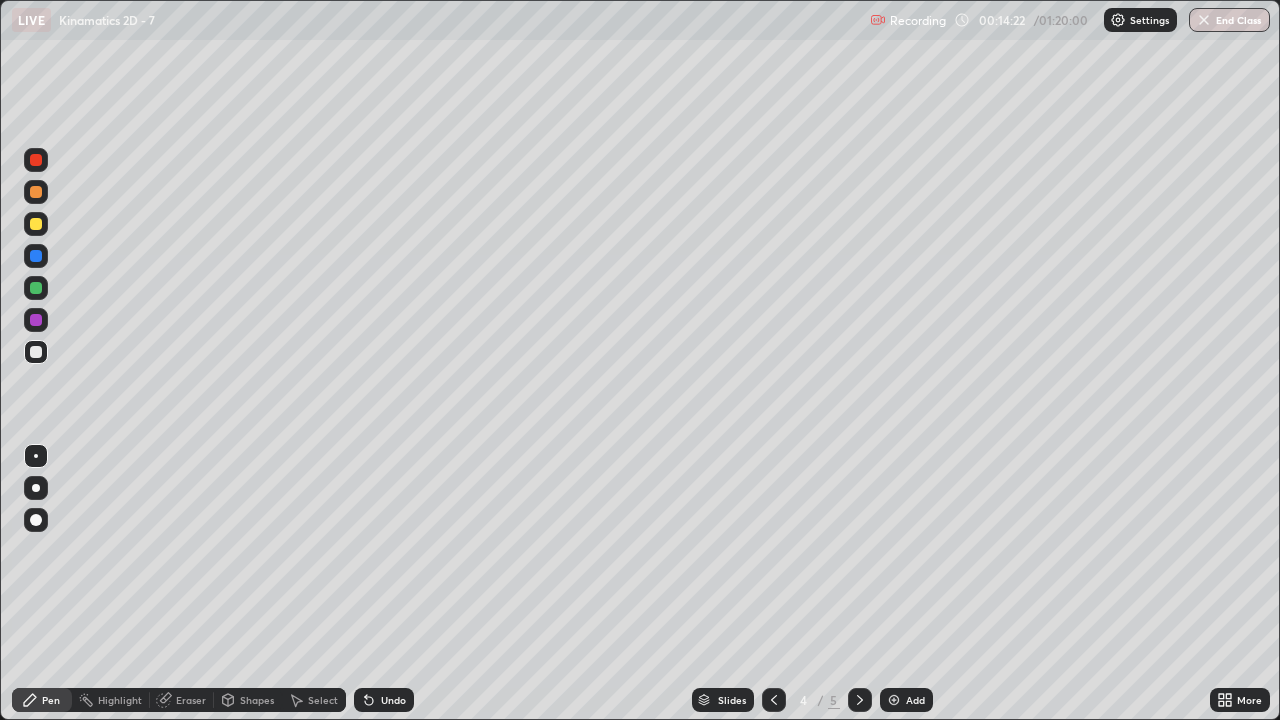 click 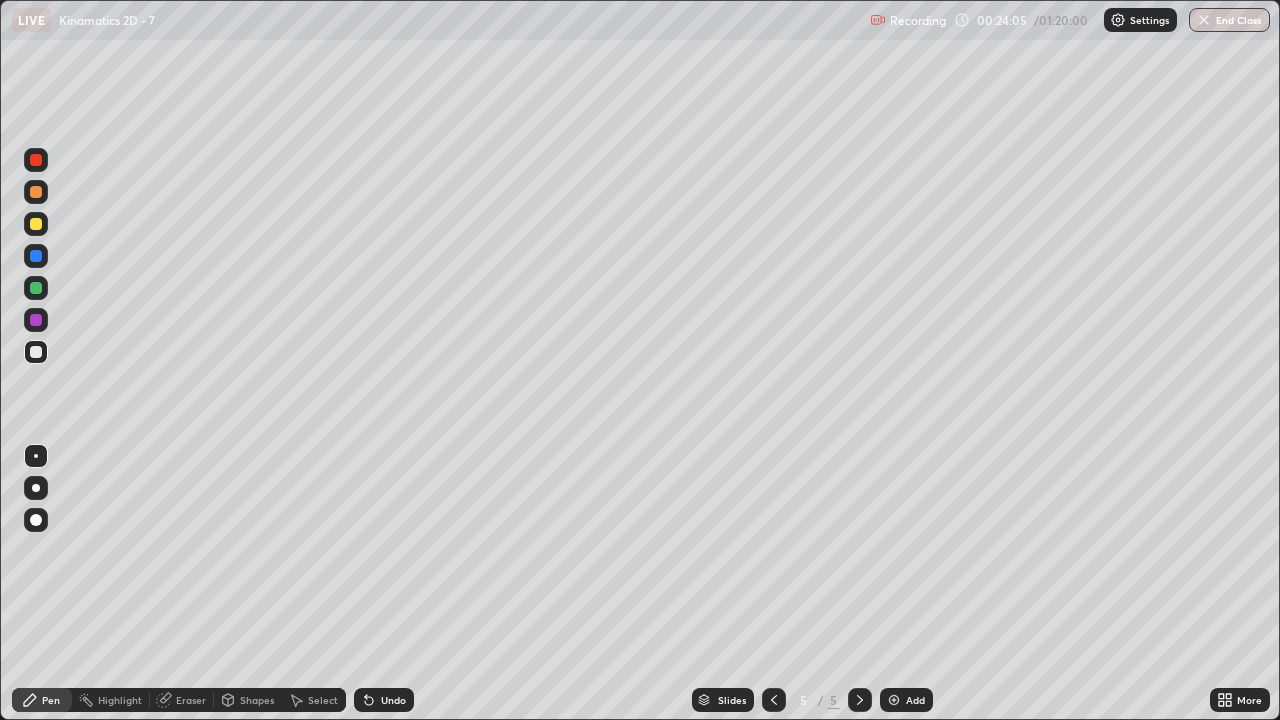 click at bounding box center [894, 700] 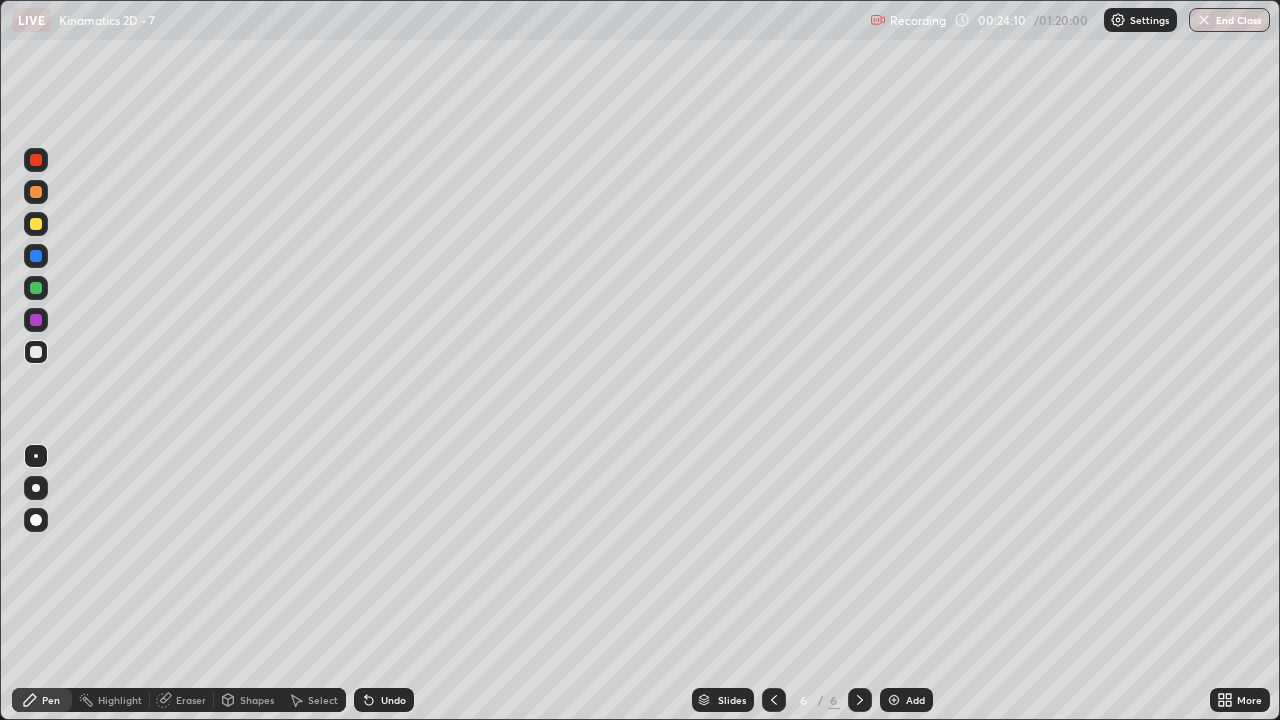 click at bounding box center (774, 700) 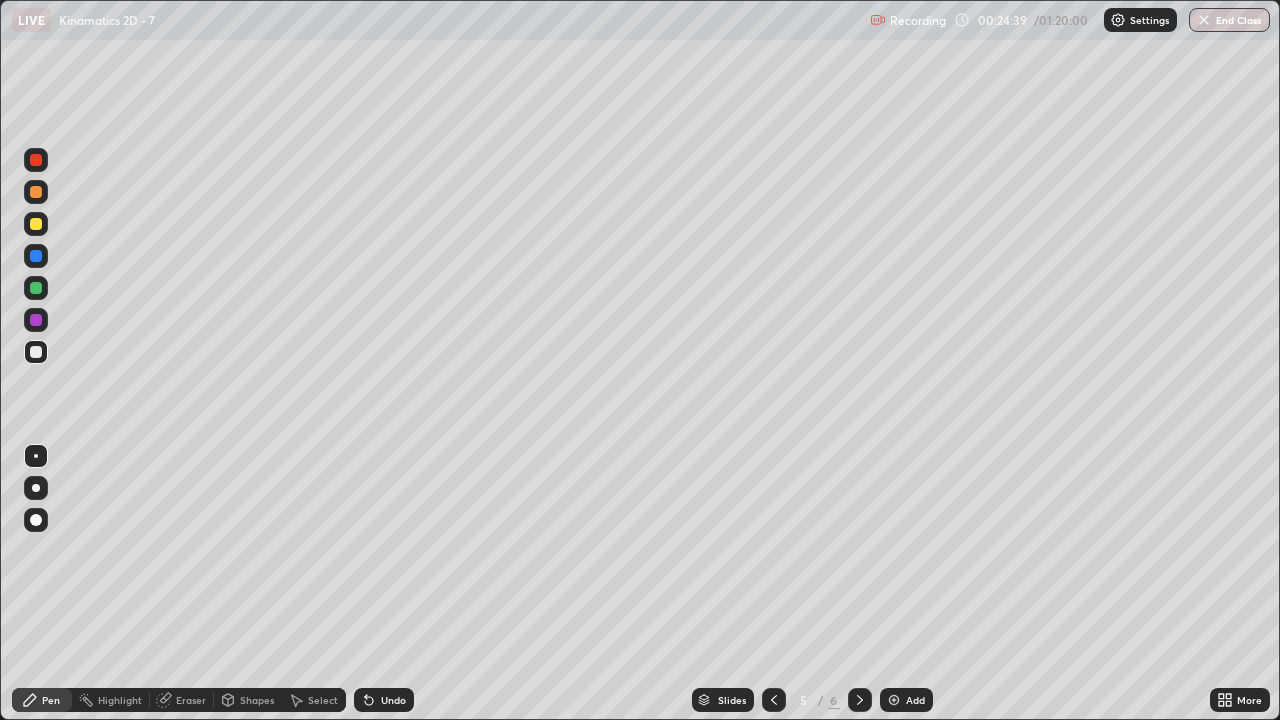 click on "Eraser" at bounding box center (182, 700) 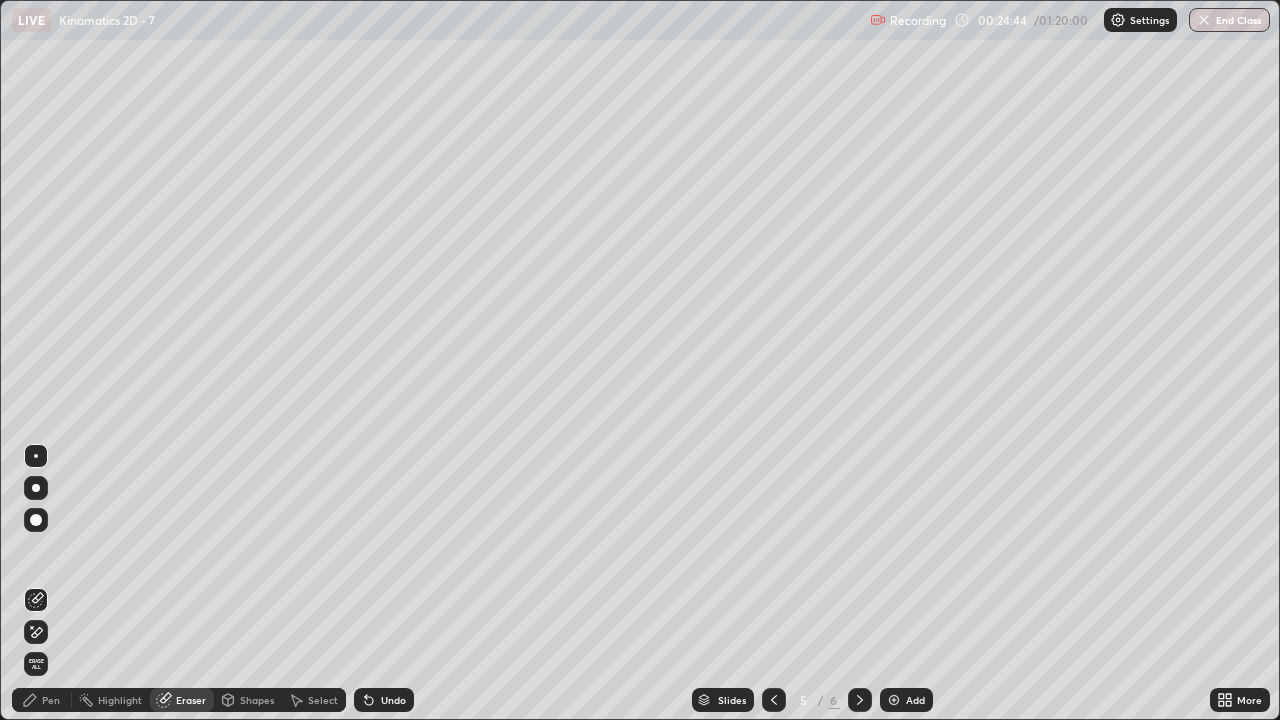 click at bounding box center [894, 700] 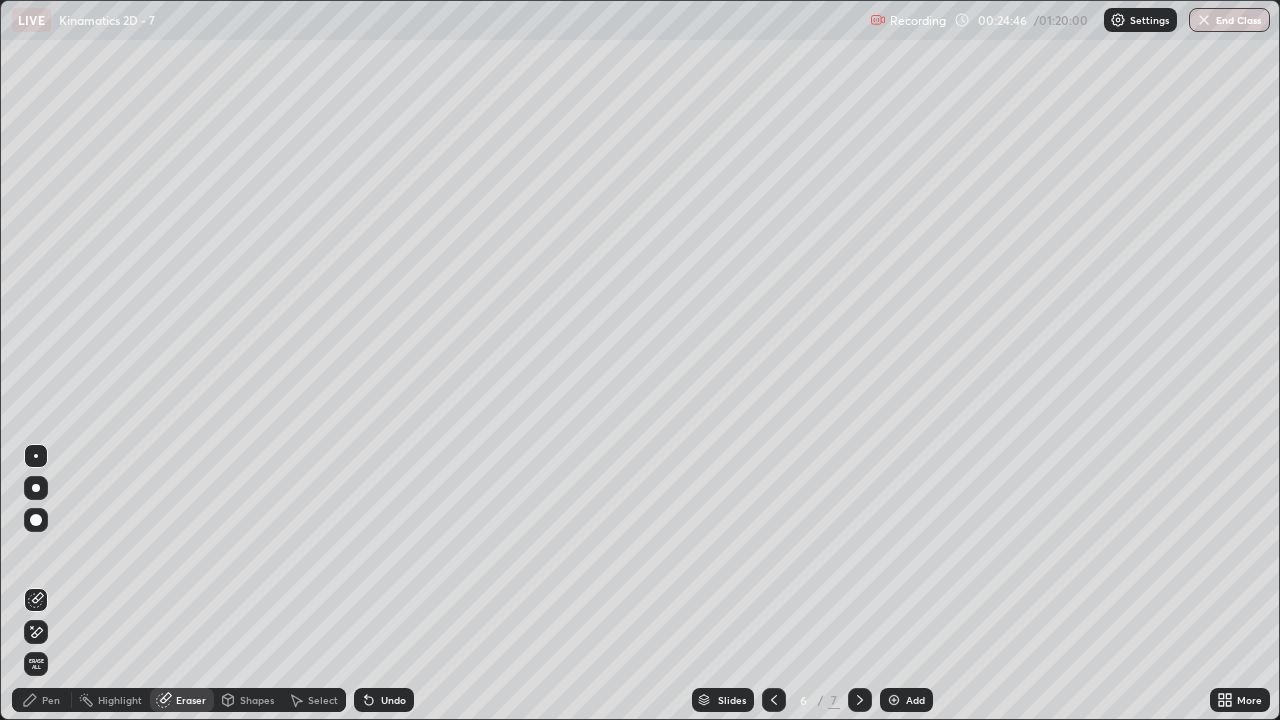 click 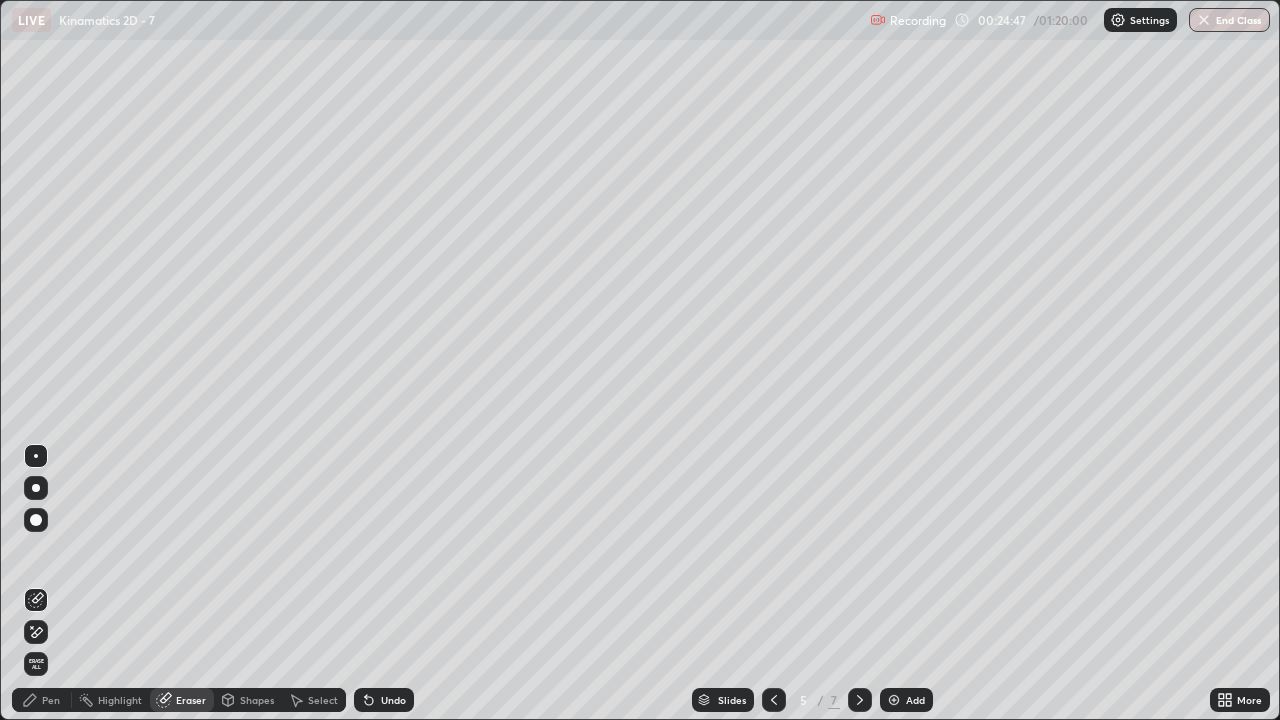 click 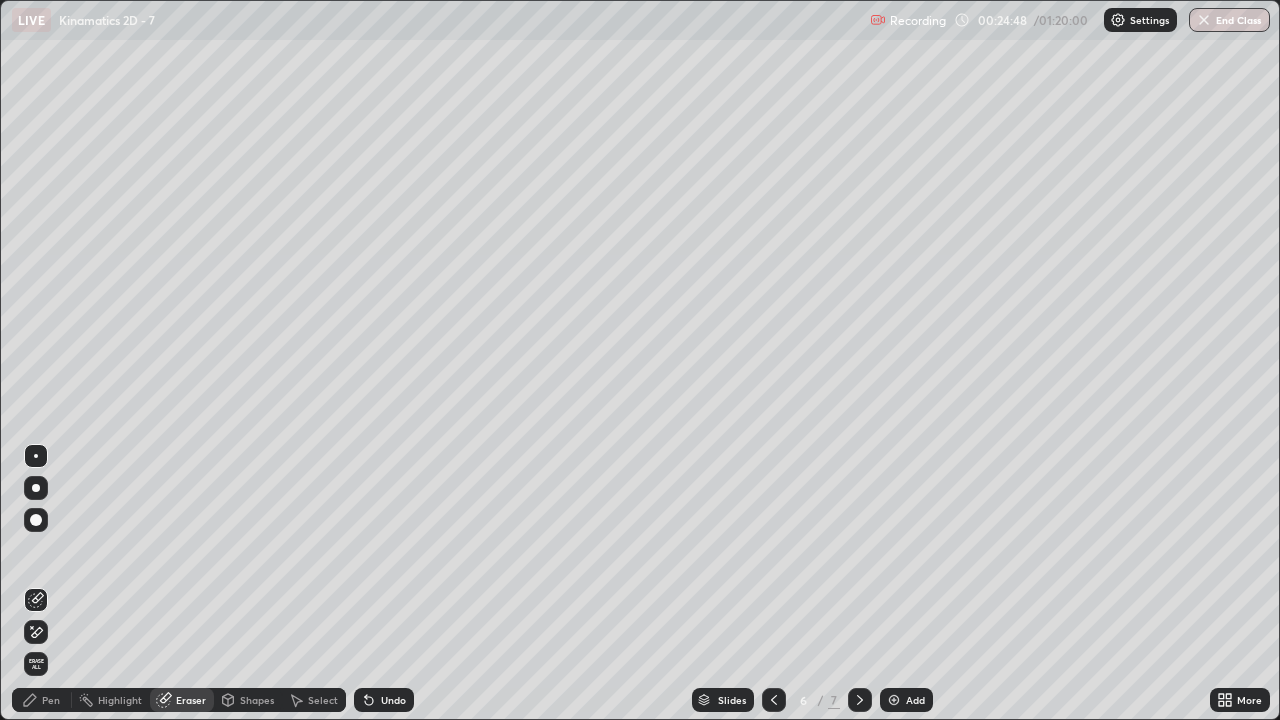 click 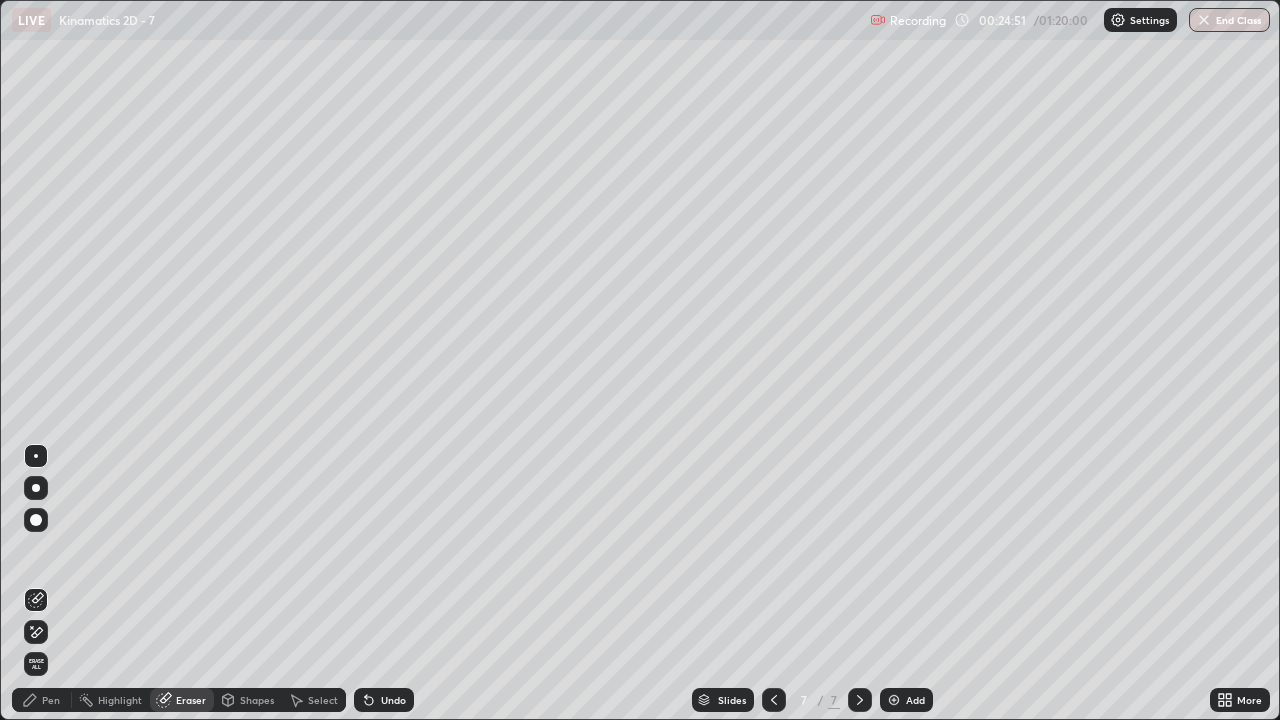 click on "Pen" at bounding box center [51, 700] 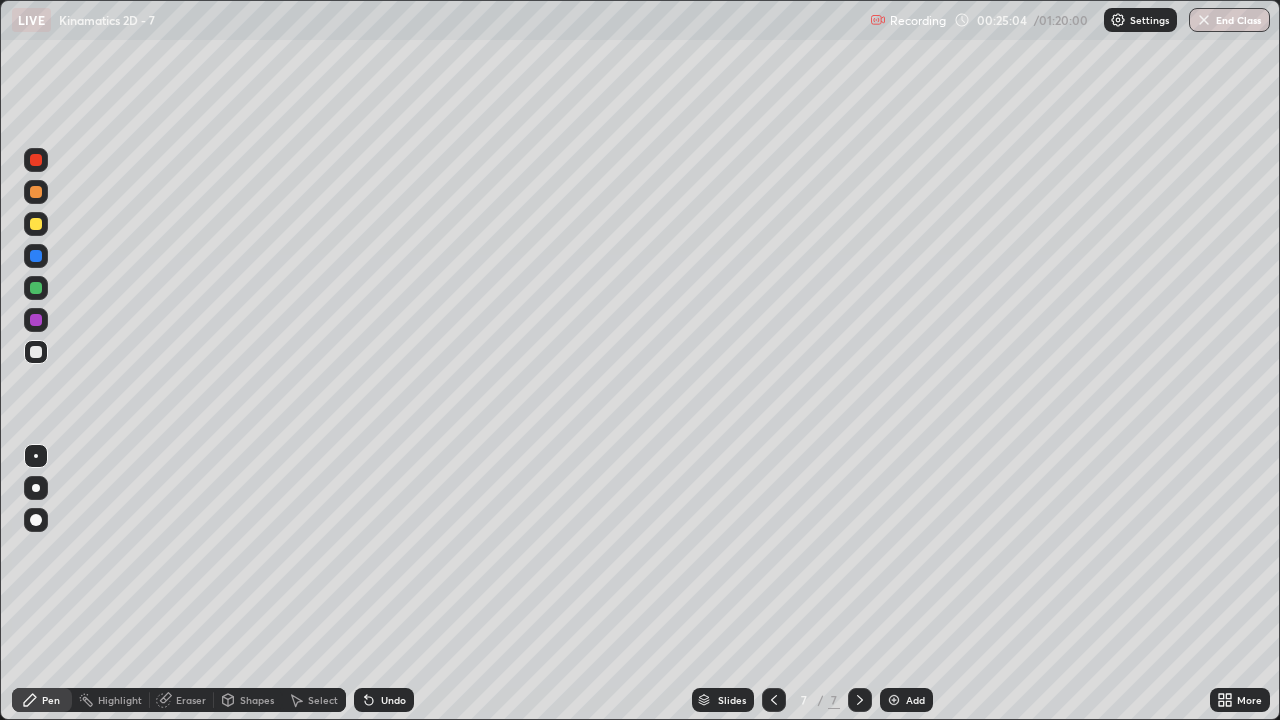 click 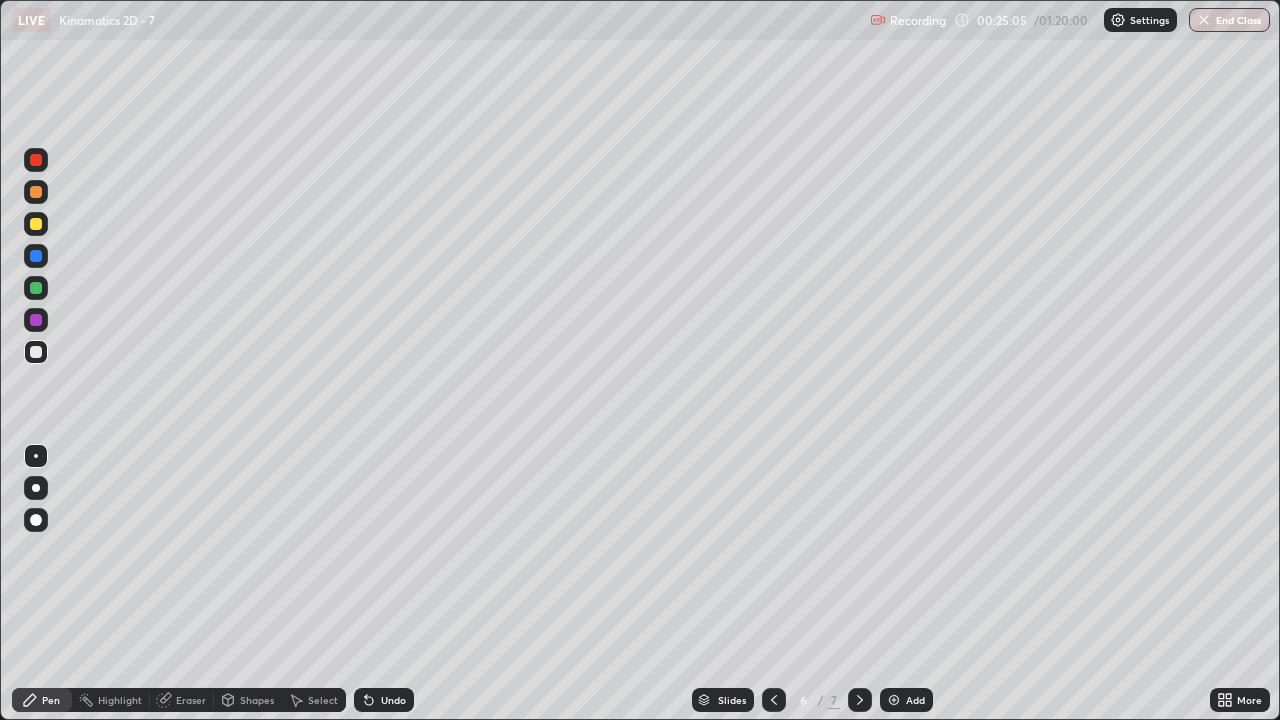 click 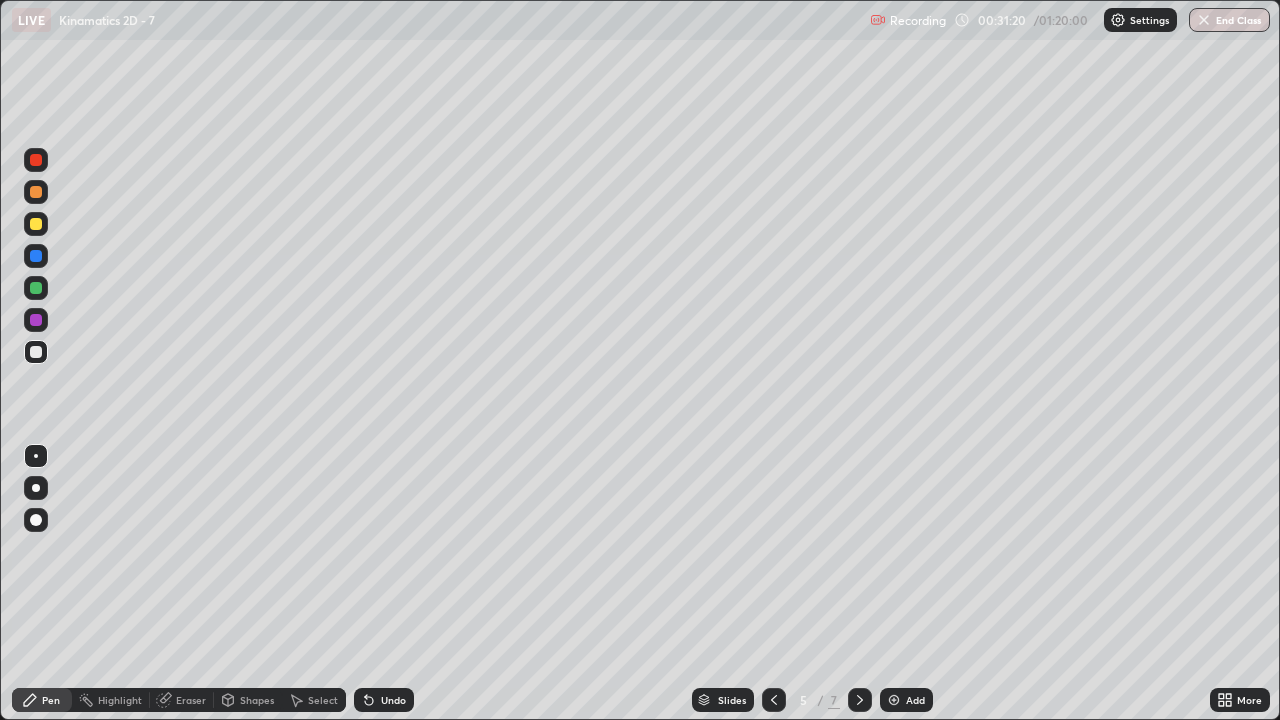 click 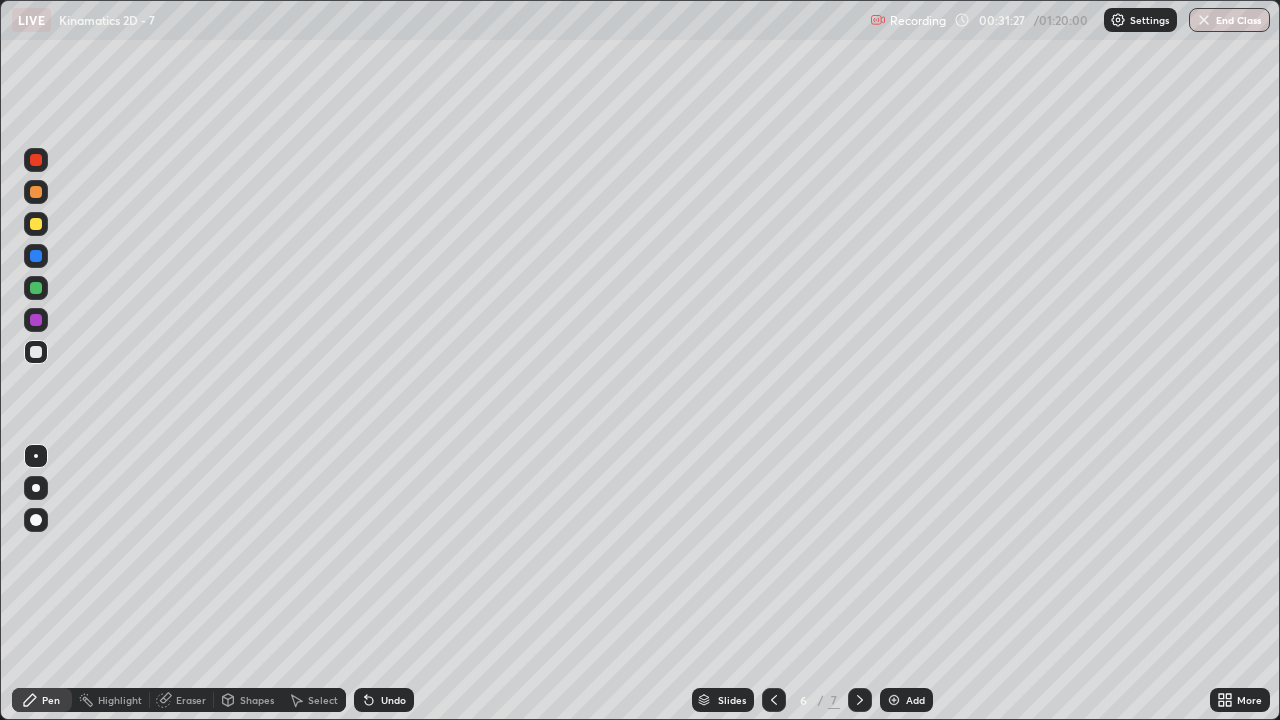 click 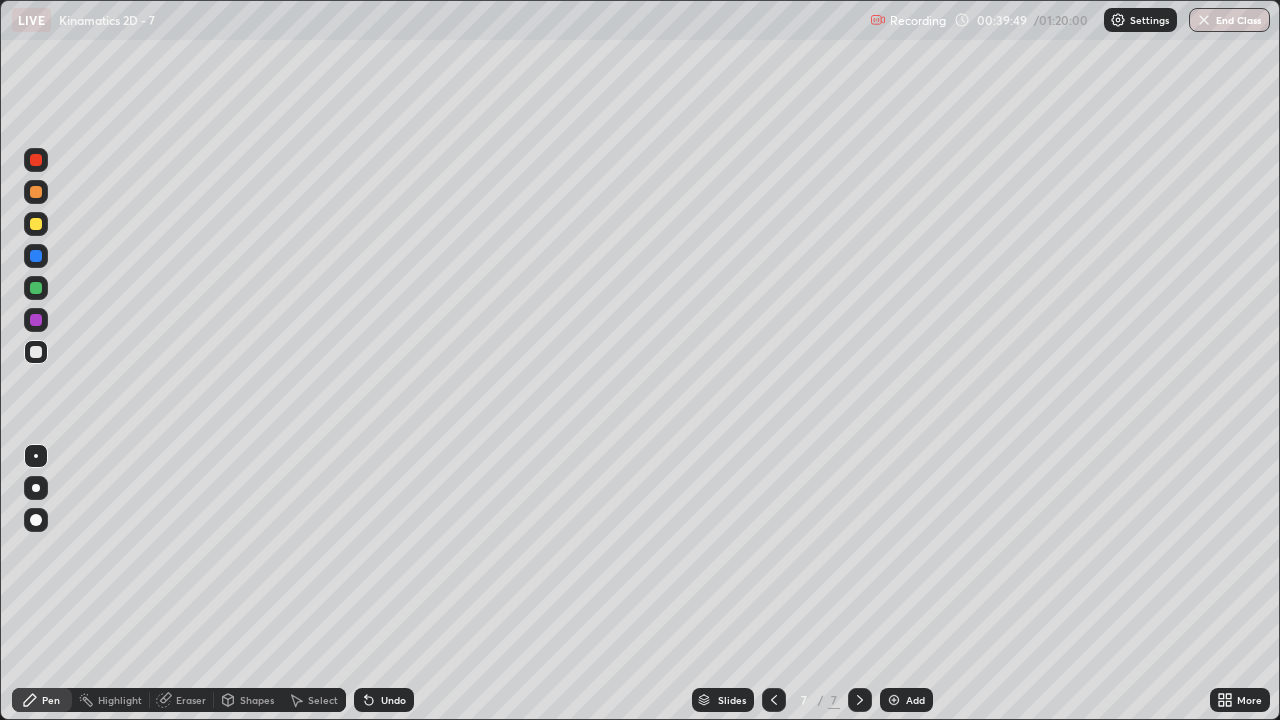 click on "Add" at bounding box center (915, 700) 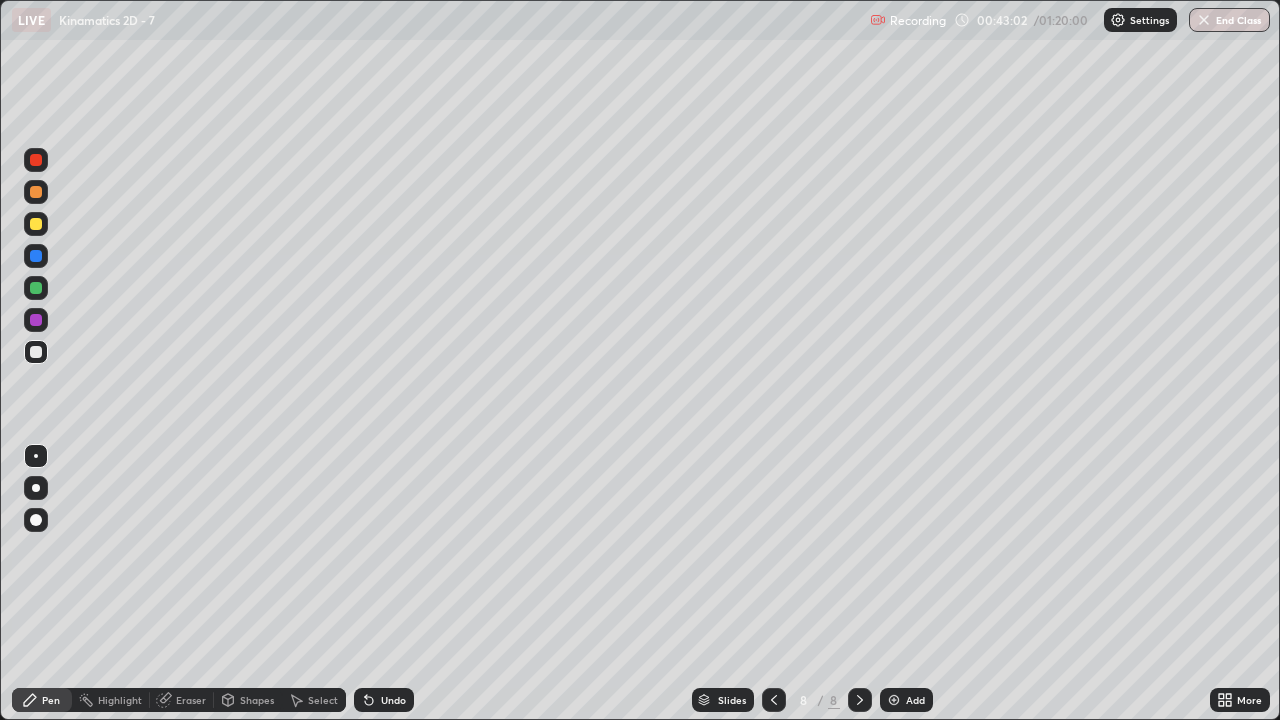 click on "Eraser" at bounding box center [191, 700] 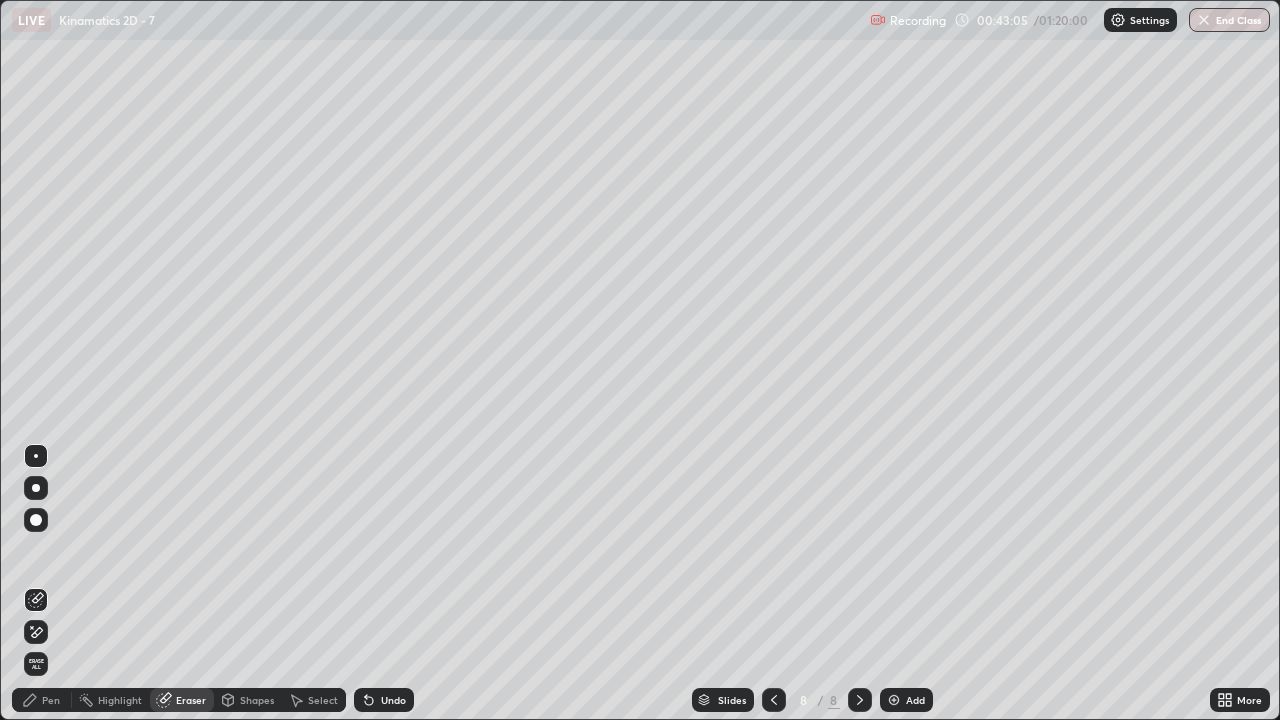 click on "Pen" at bounding box center (51, 700) 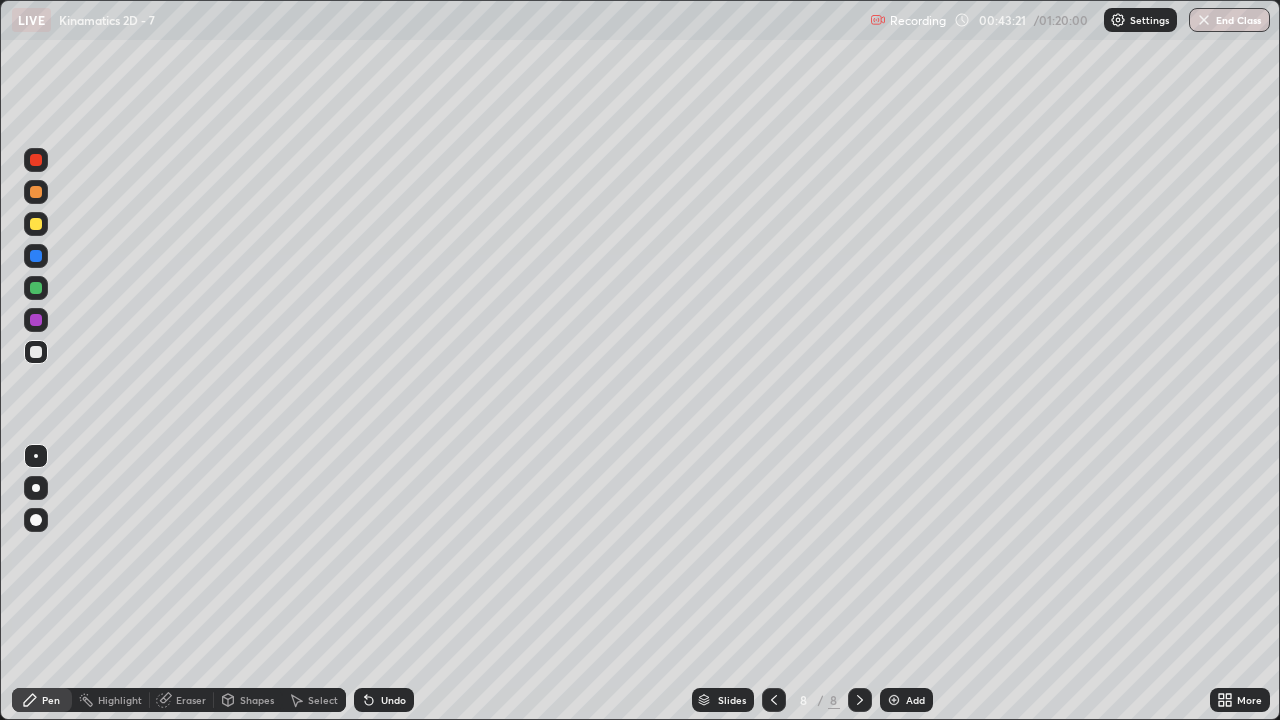 click on "Eraser" at bounding box center [191, 700] 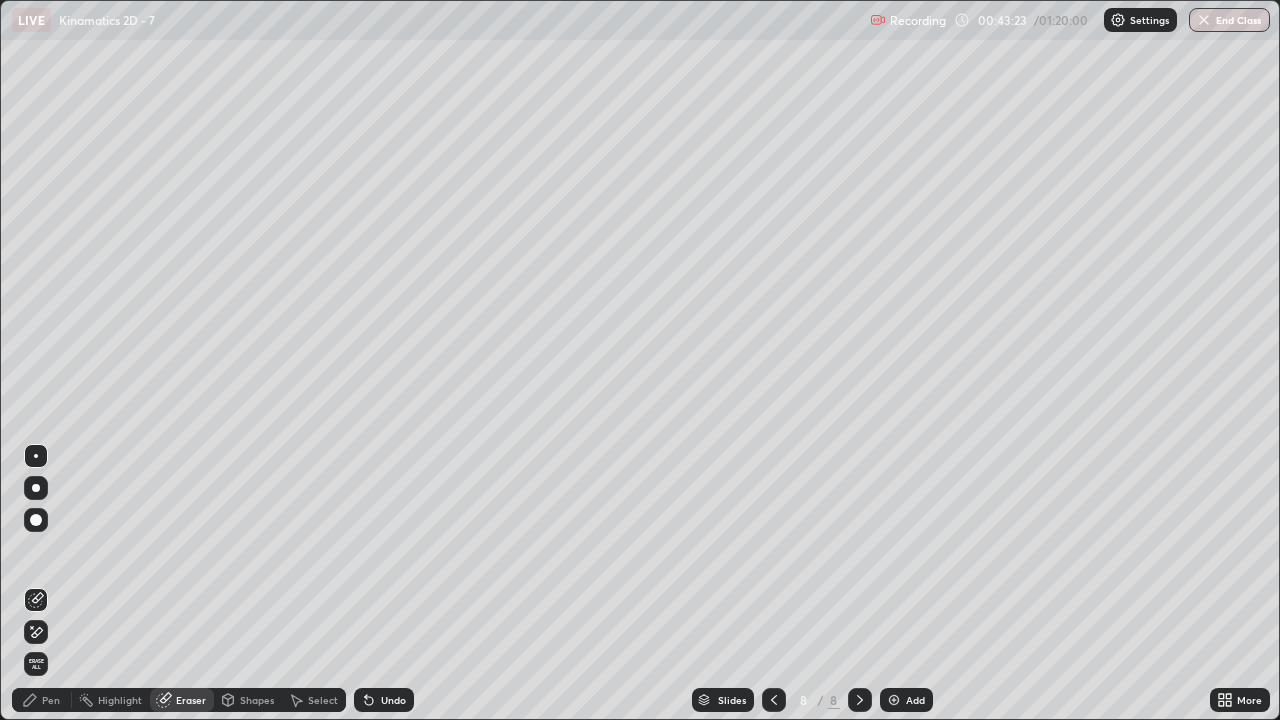 click on "Pen" at bounding box center [51, 700] 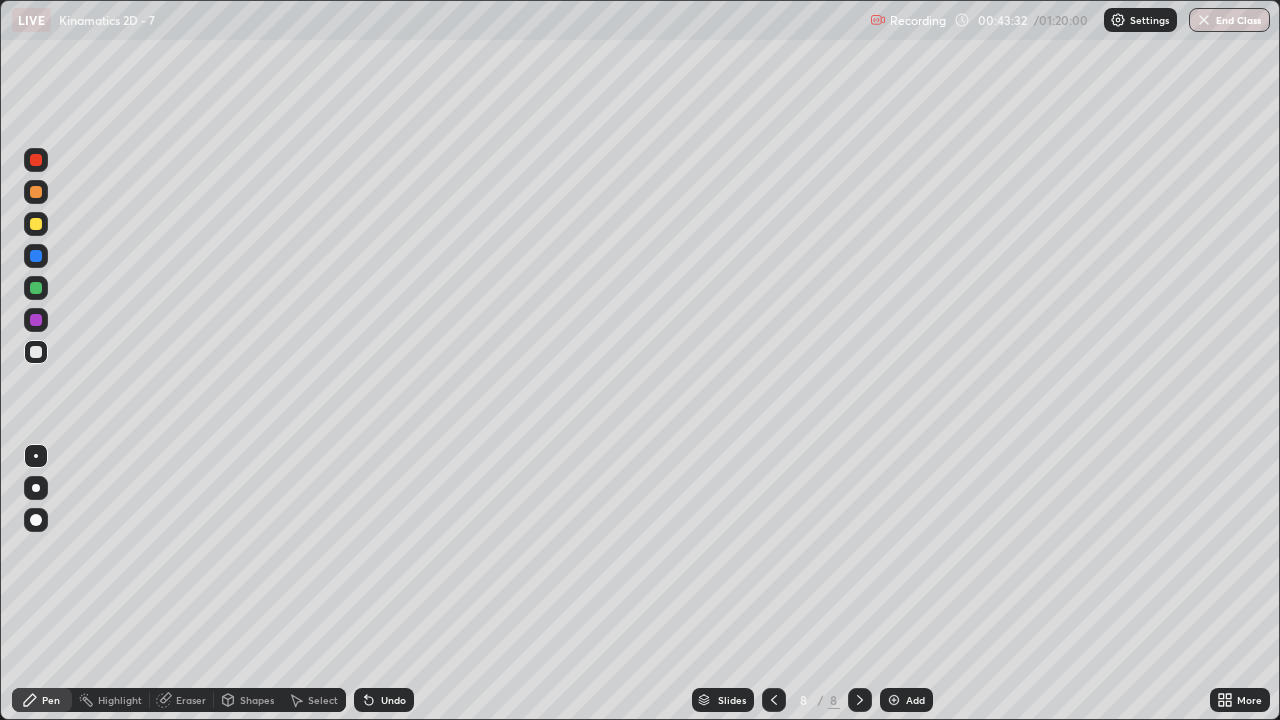 click on "Eraser" at bounding box center (191, 700) 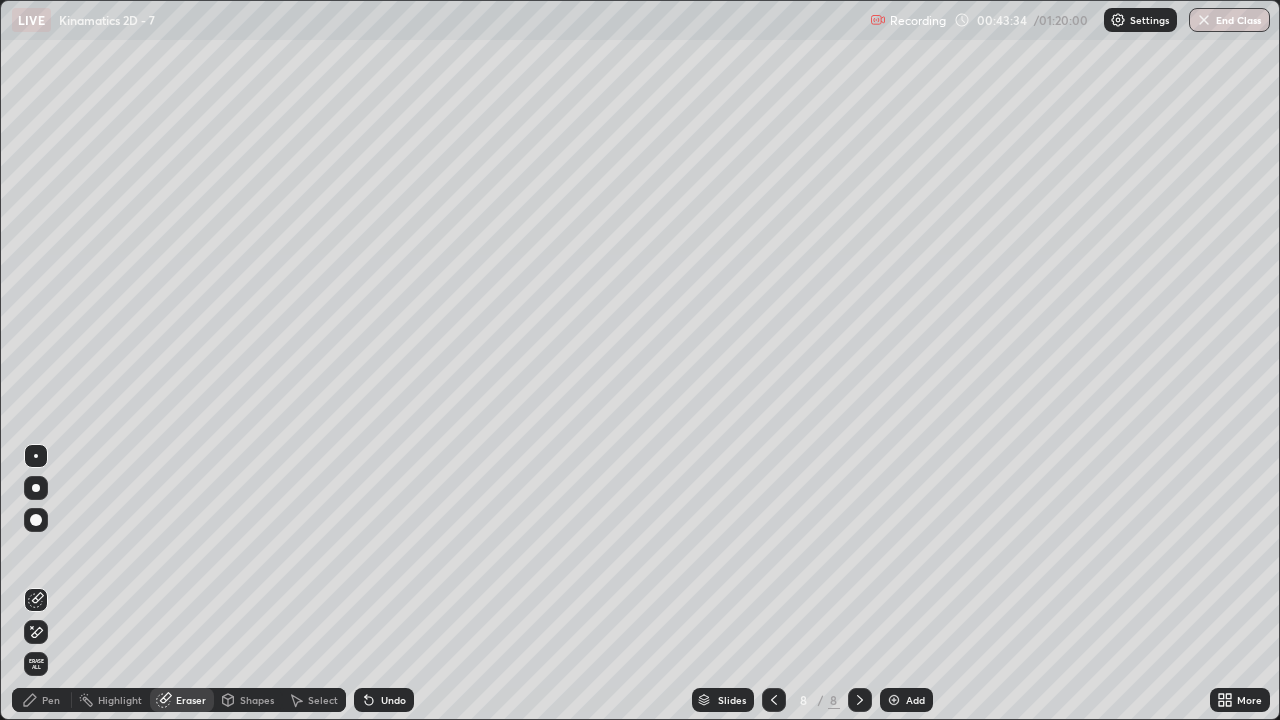 click on "Pen" at bounding box center (51, 700) 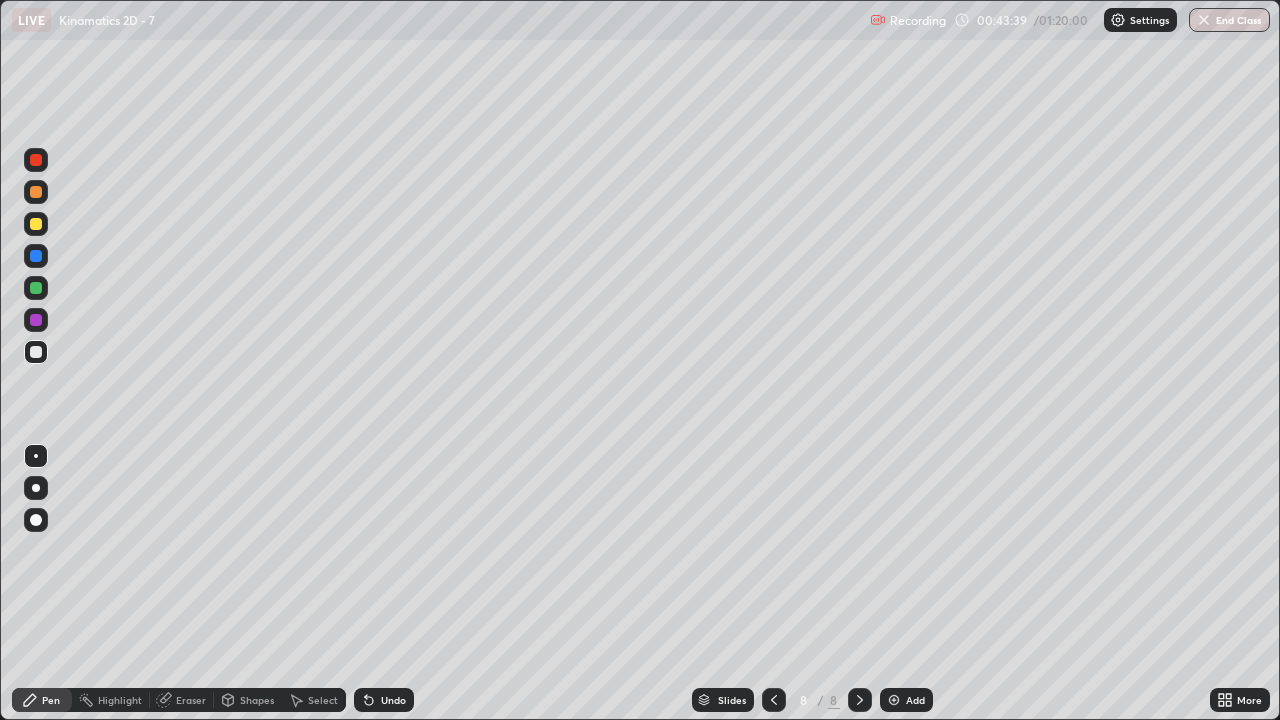 click on "Eraser" at bounding box center (191, 700) 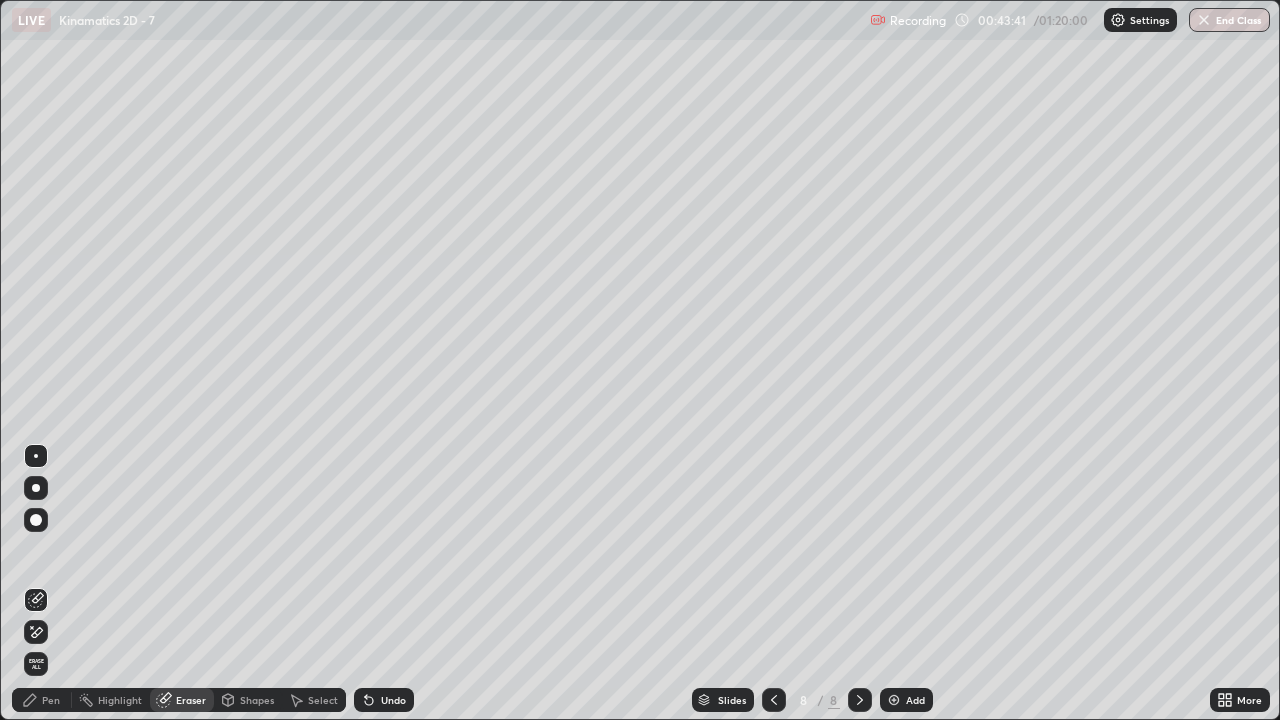 click 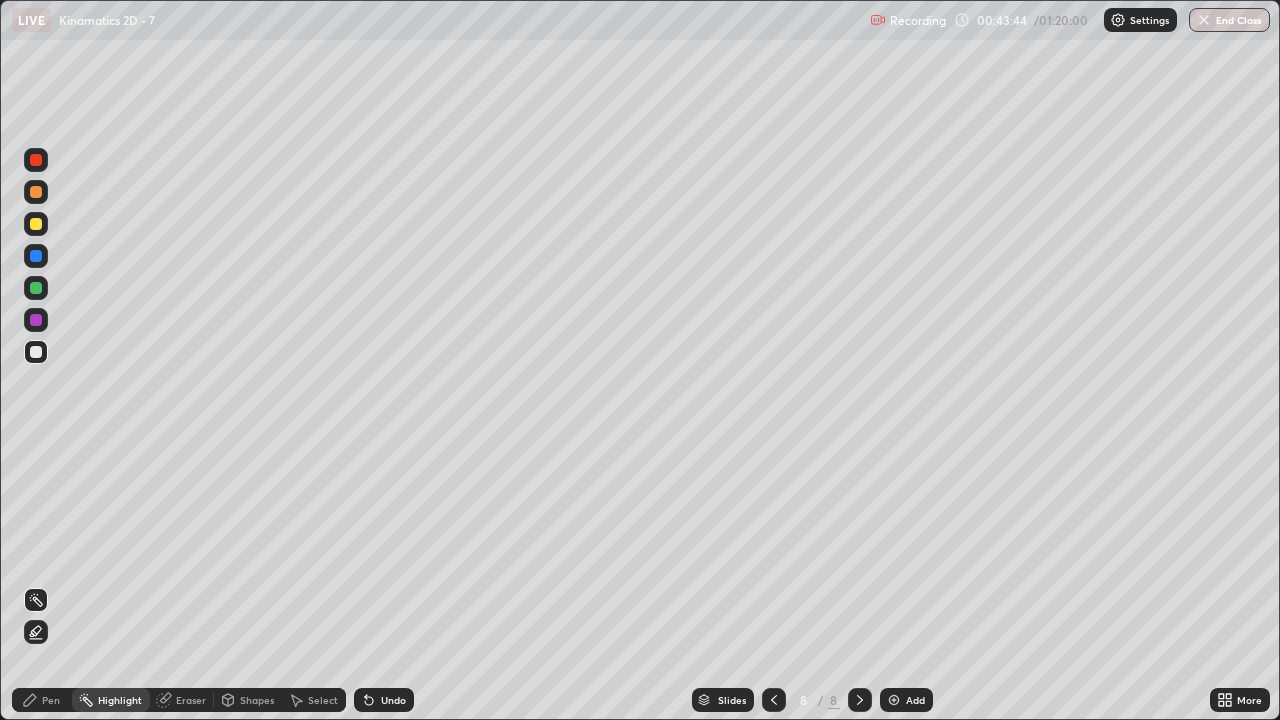 click on "Eraser" at bounding box center [191, 700] 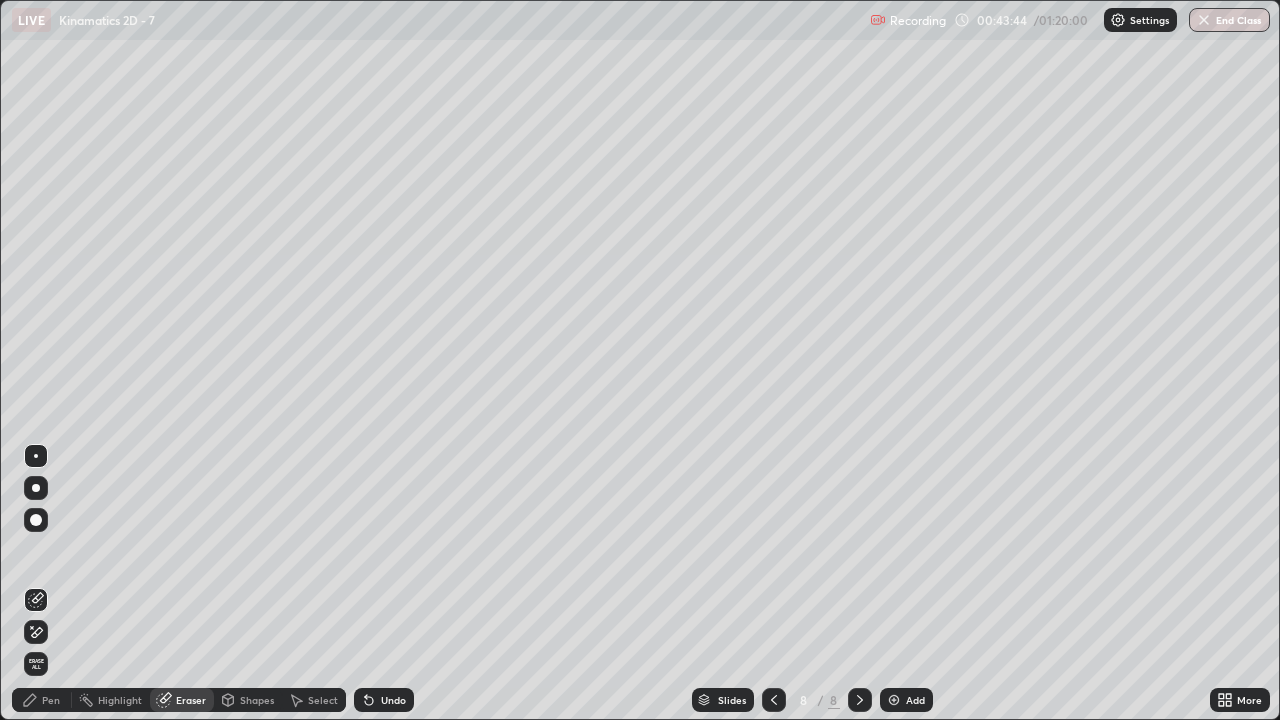 click on "Pen" at bounding box center [51, 700] 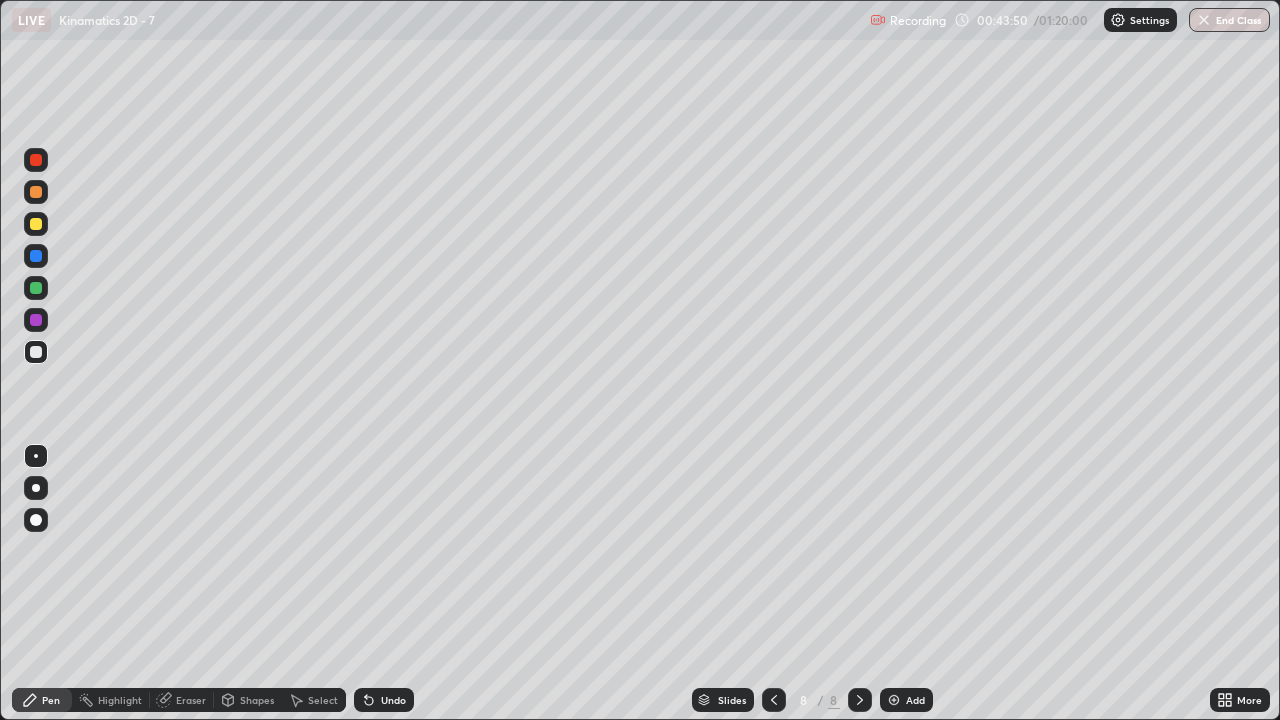 click on "Eraser" at bounding box center (191, 700) 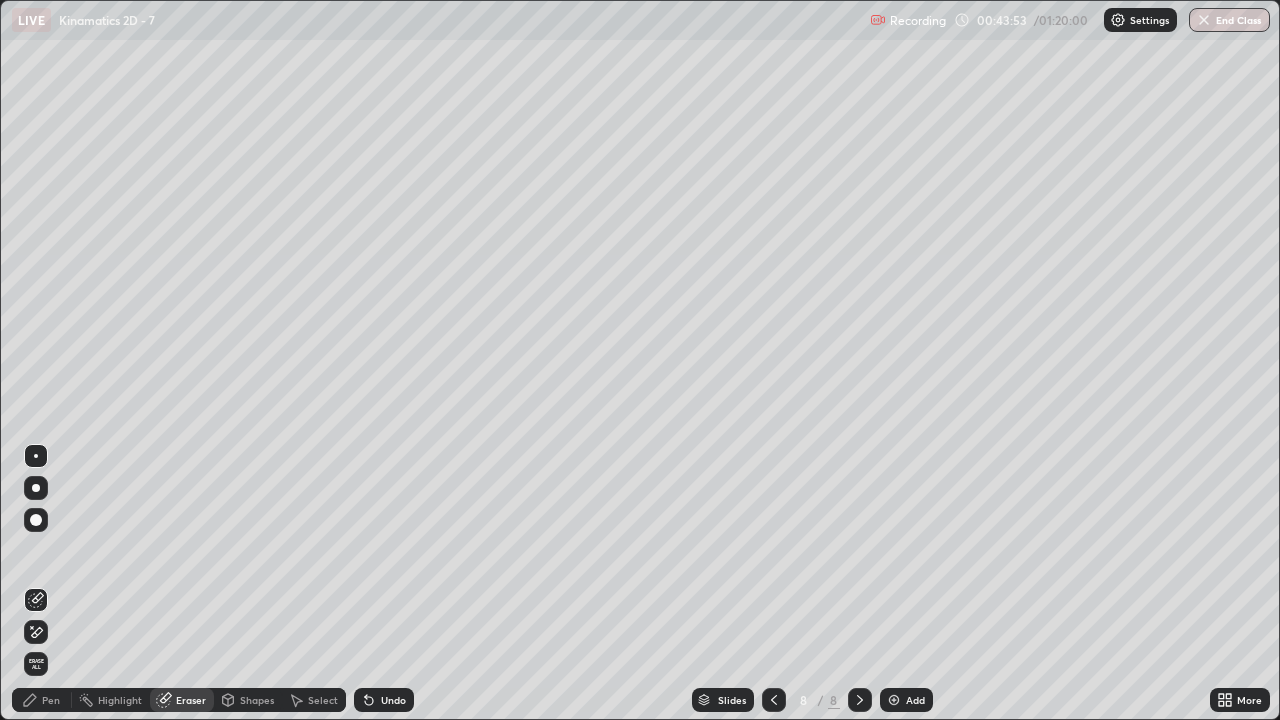 click on "Pen" at bounding box center (42, 700) 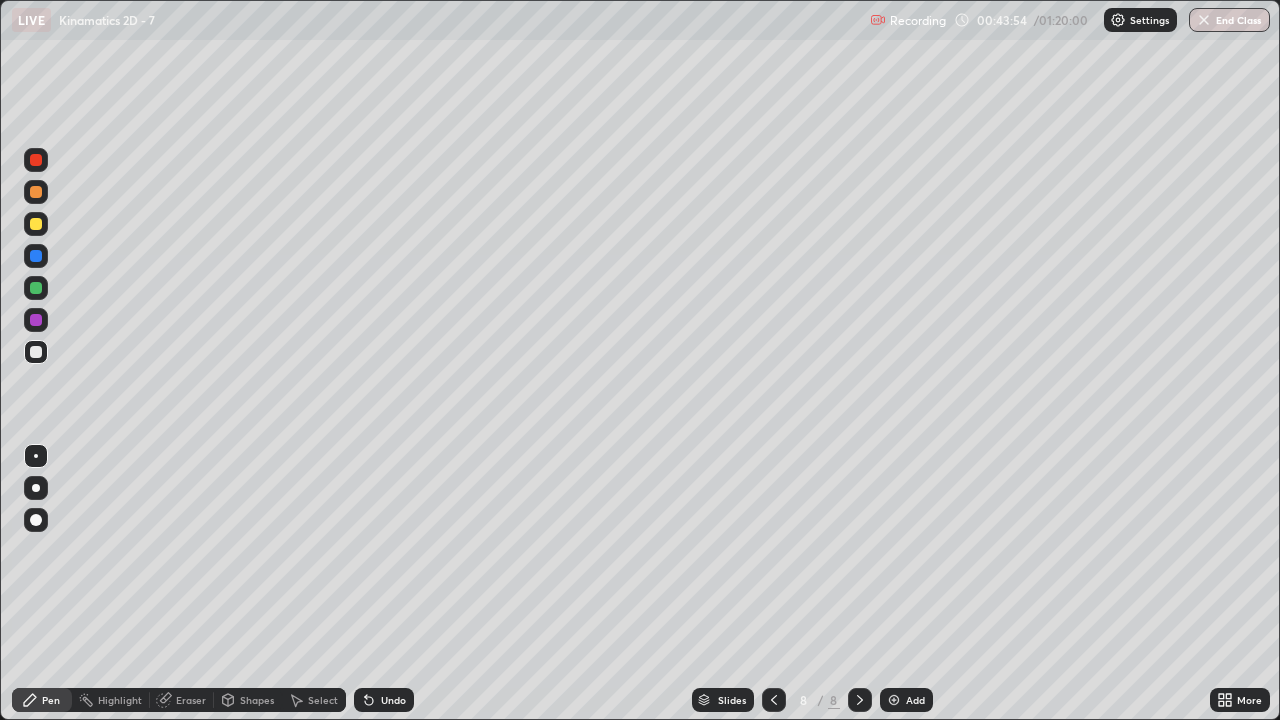 click on "Eraser" at bounding box center [191, 700] 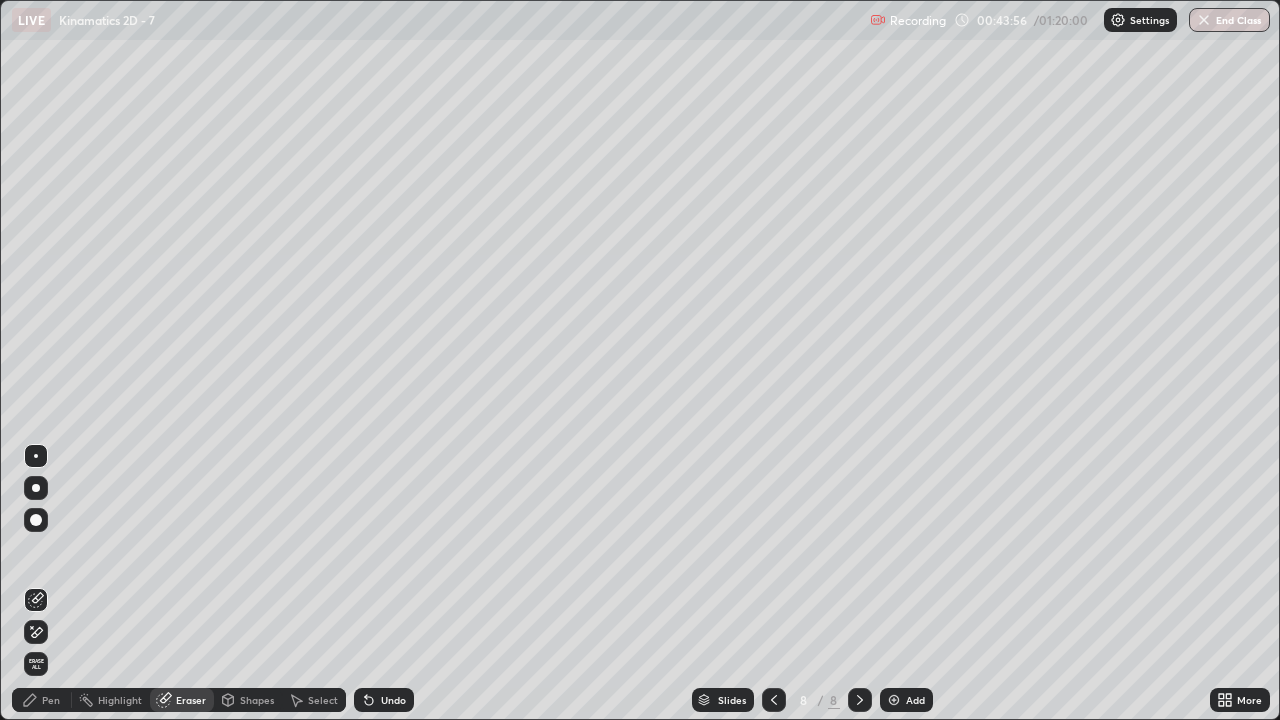 click on "Pen" at bounding box center [51, 700] 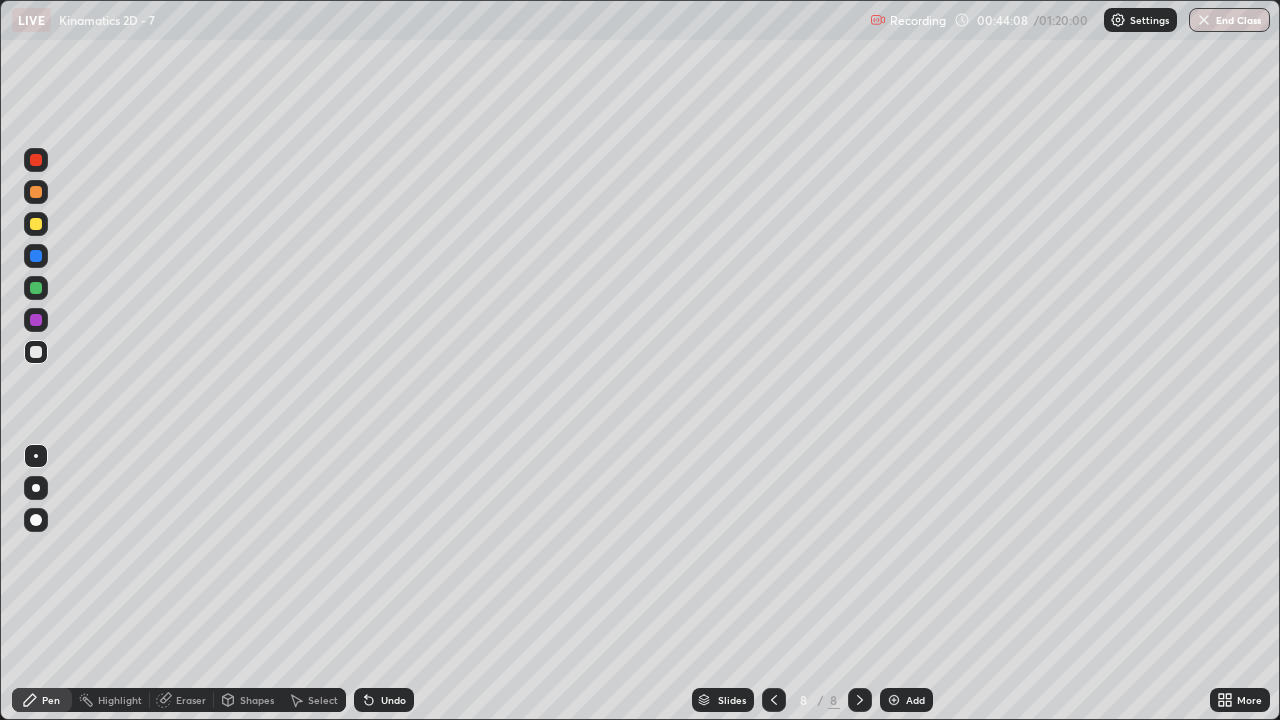 click on "Eraser" at bounding box center (191, 700) 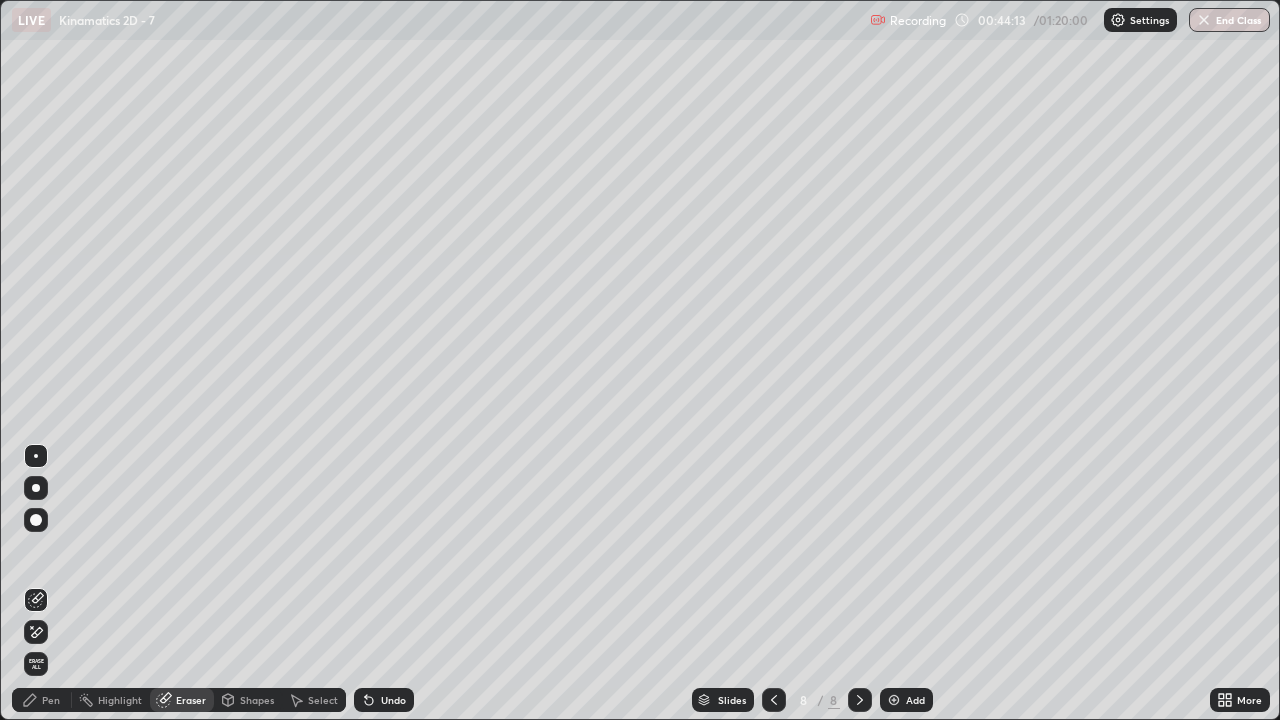 click on "Pen" at bounding box center [42, 700] 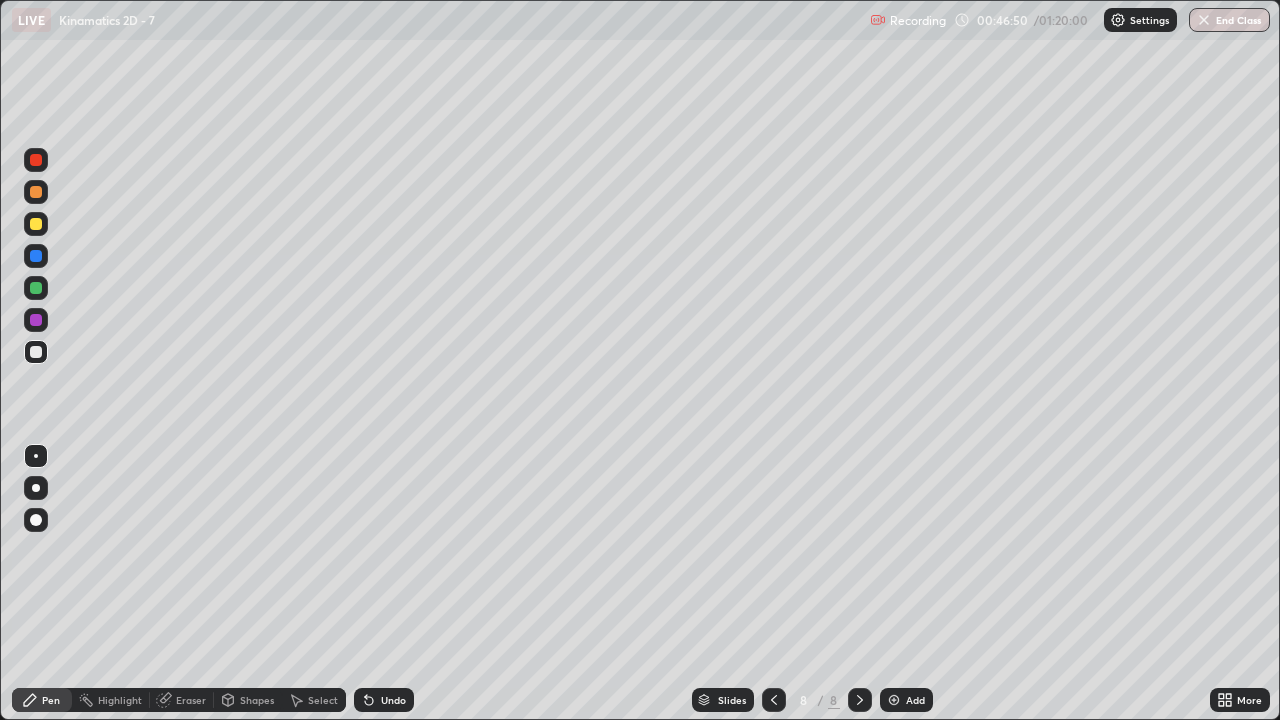 click on "Eraser" at bounding box center [191, 700] 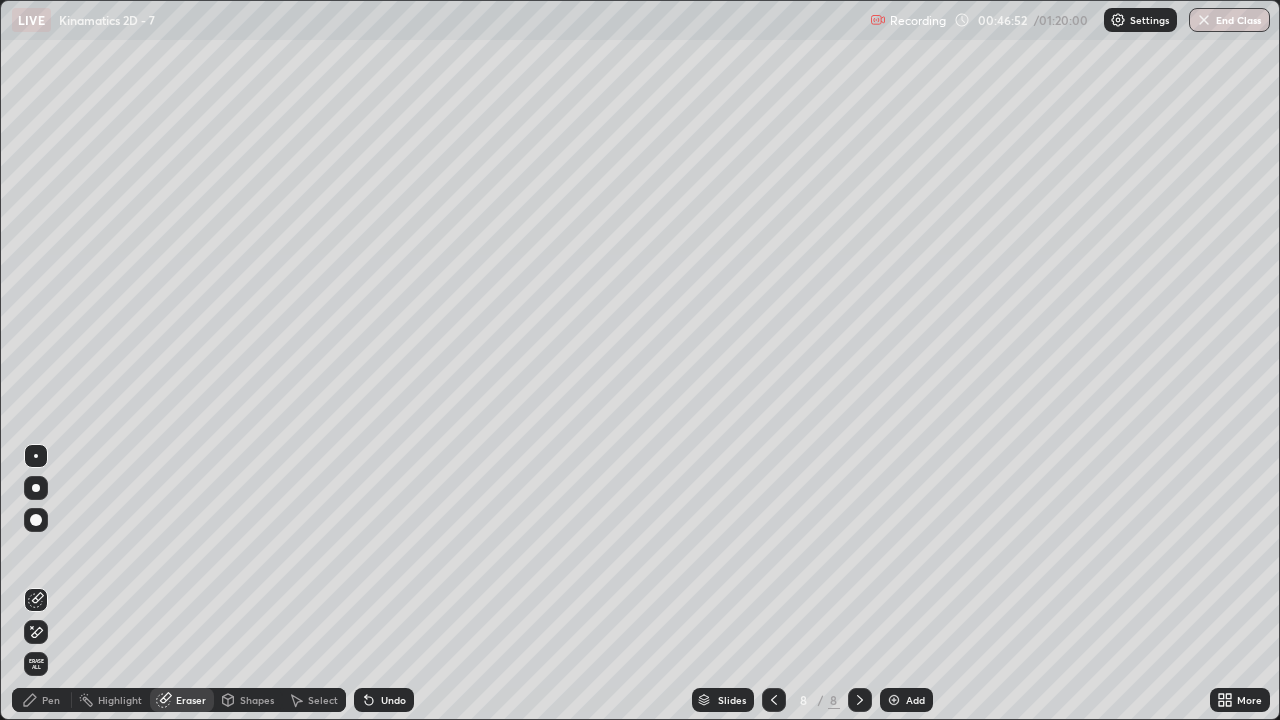 click on "Pen" at bounding box center [51, 700] 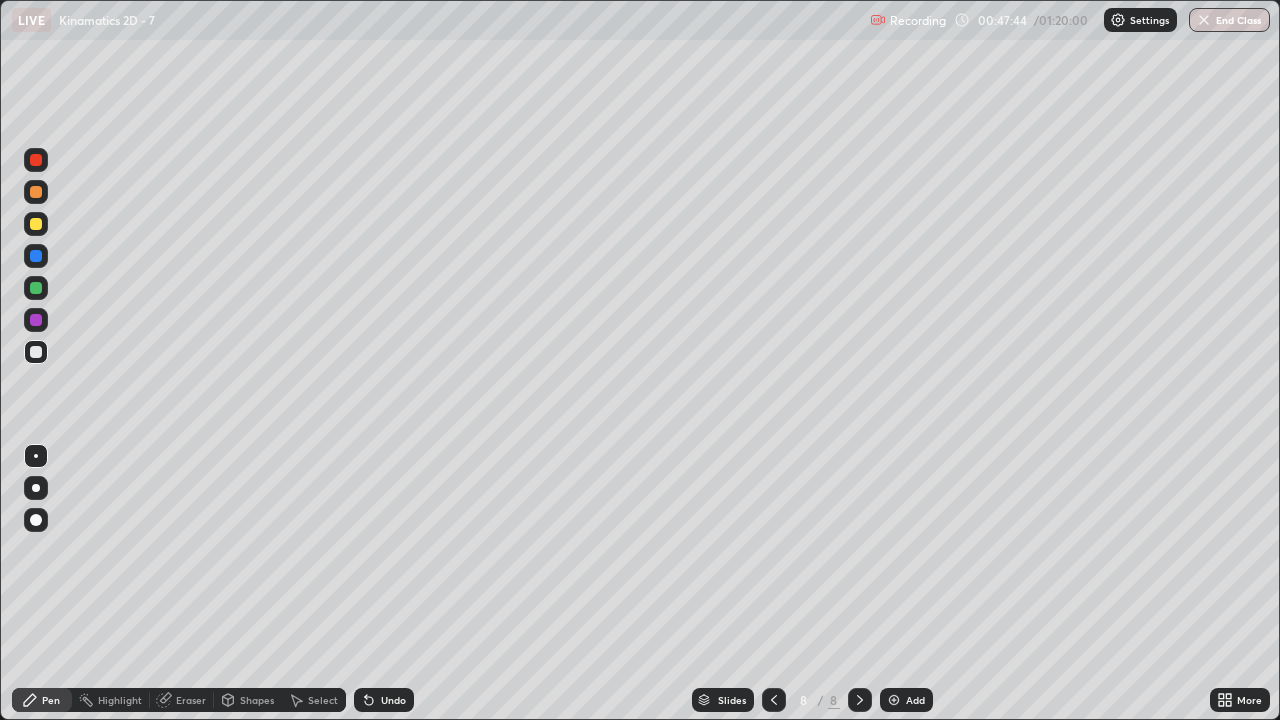 click on "Add" at bounding box center (906, 700) 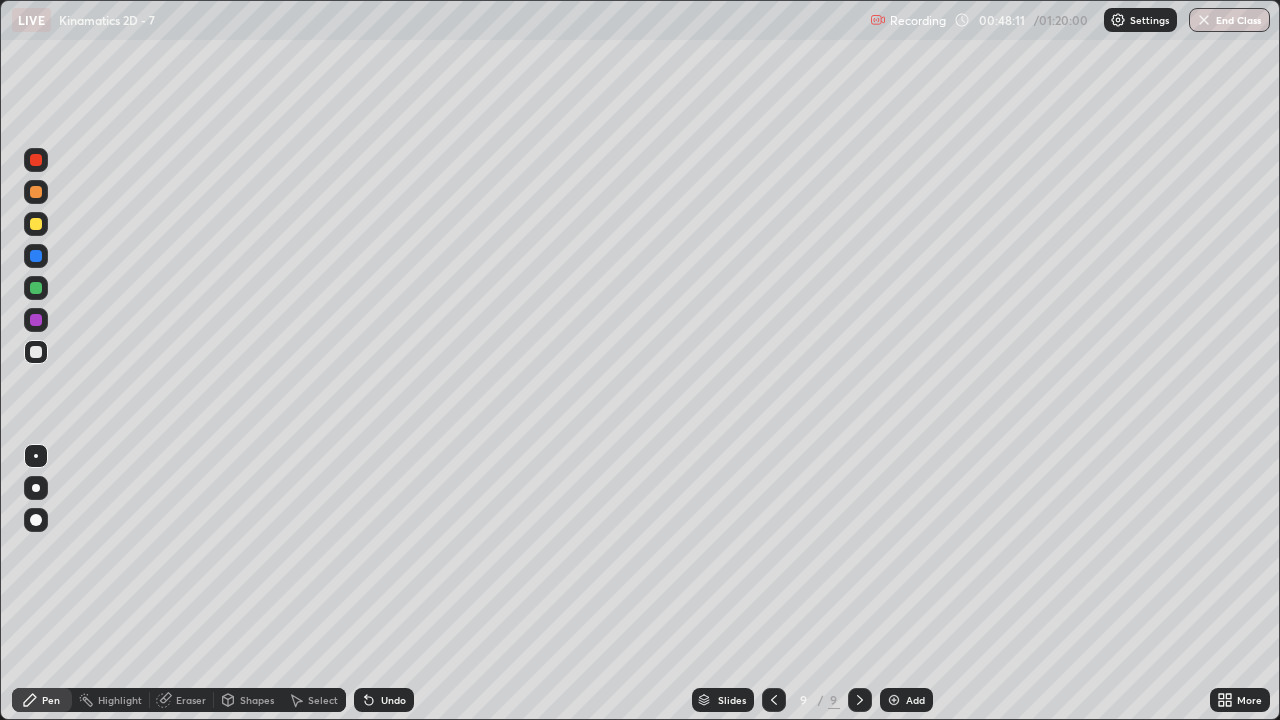 click at bounding box center [774, 700] 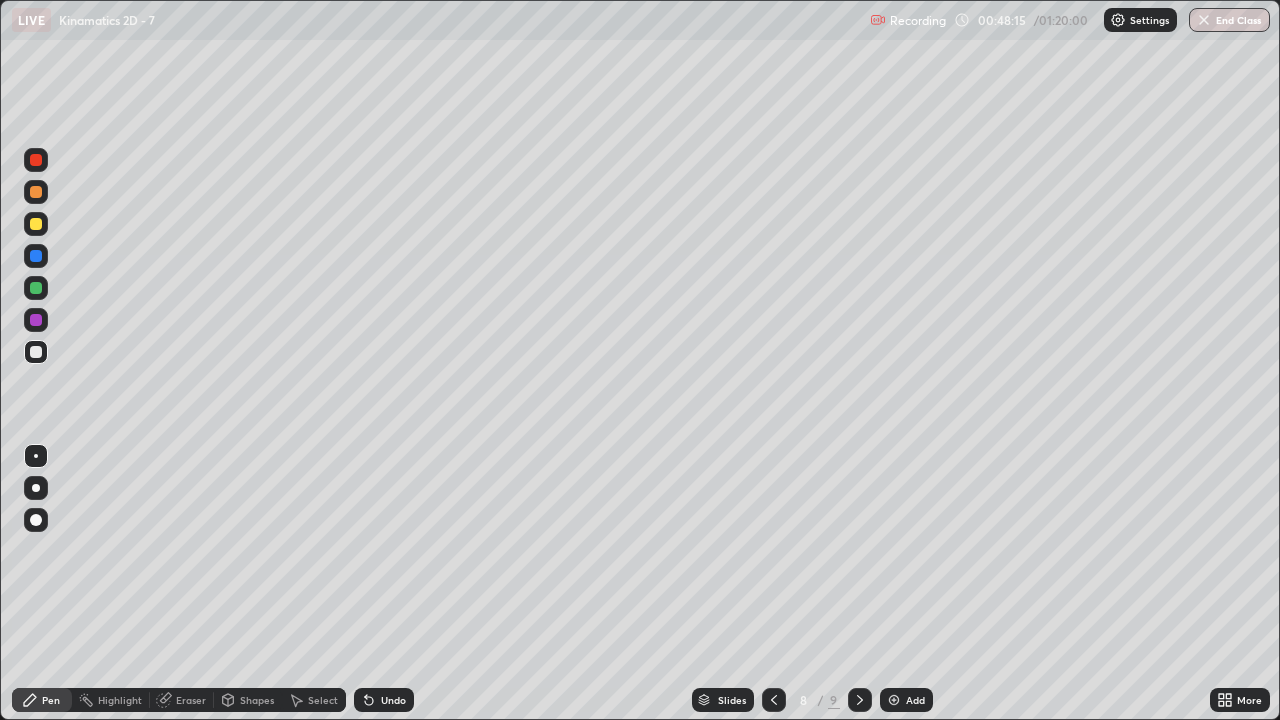 click 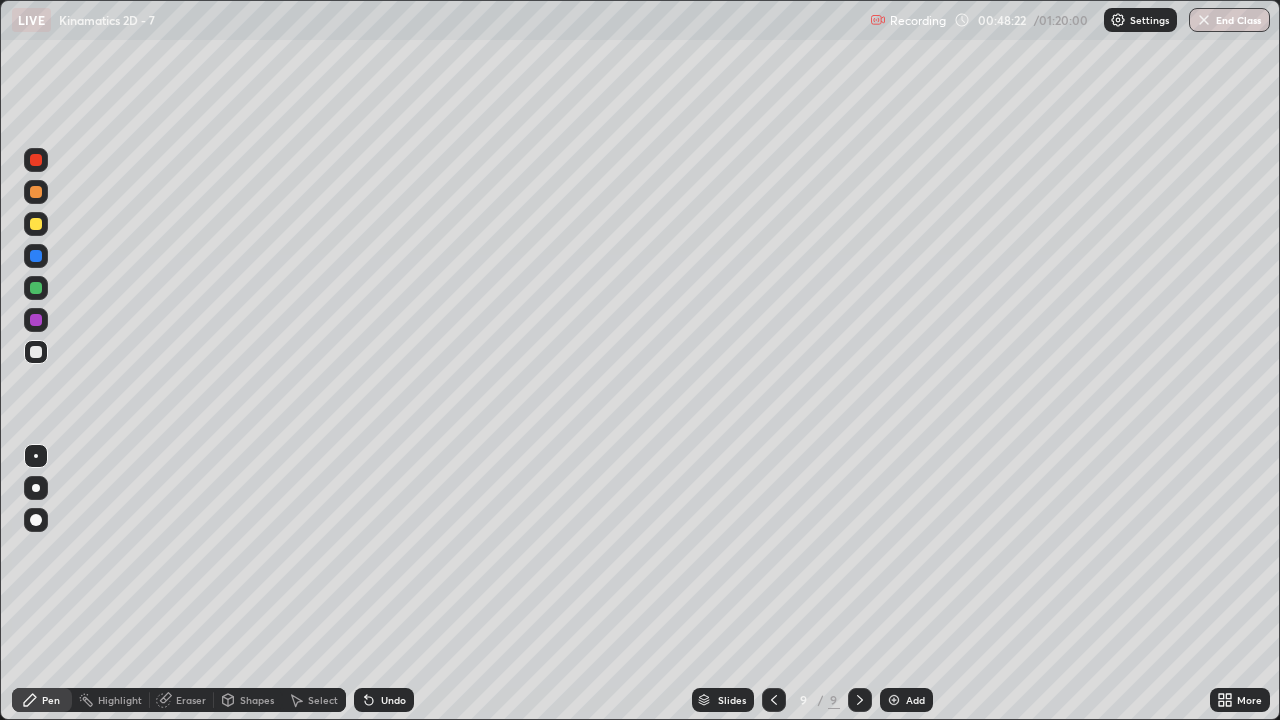 click at bounding box center [774, 700] 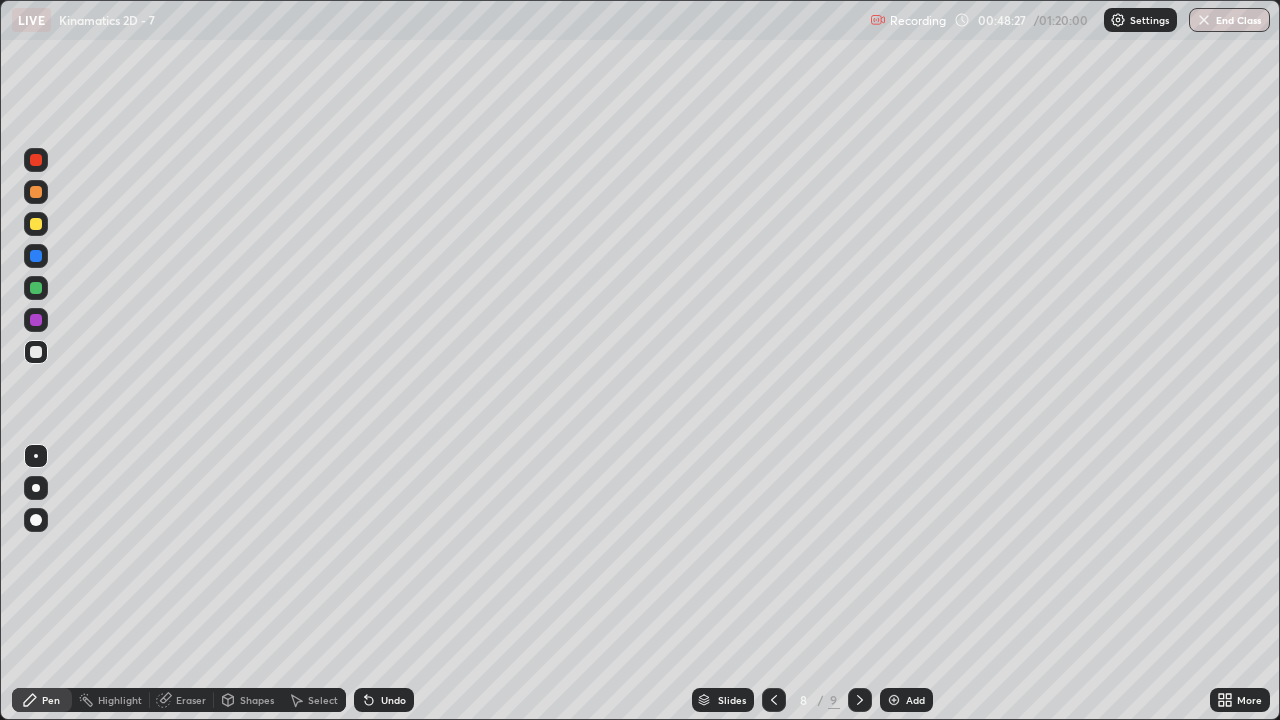 click 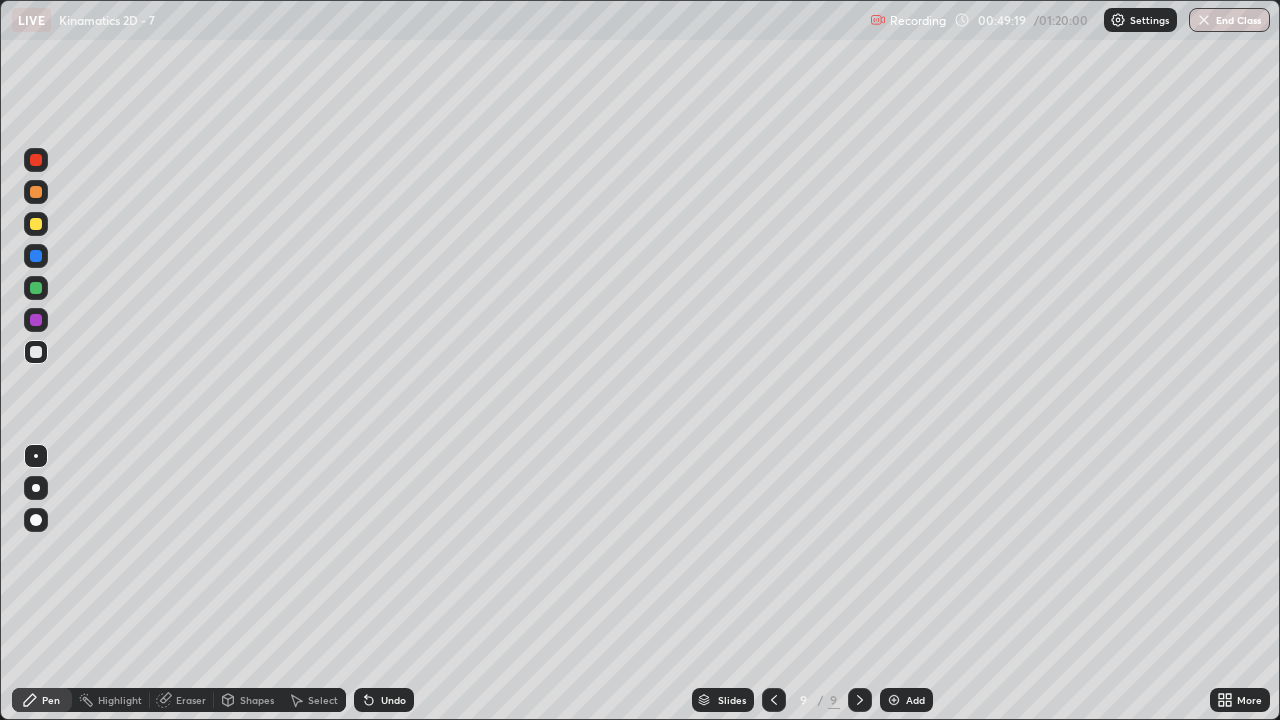 click 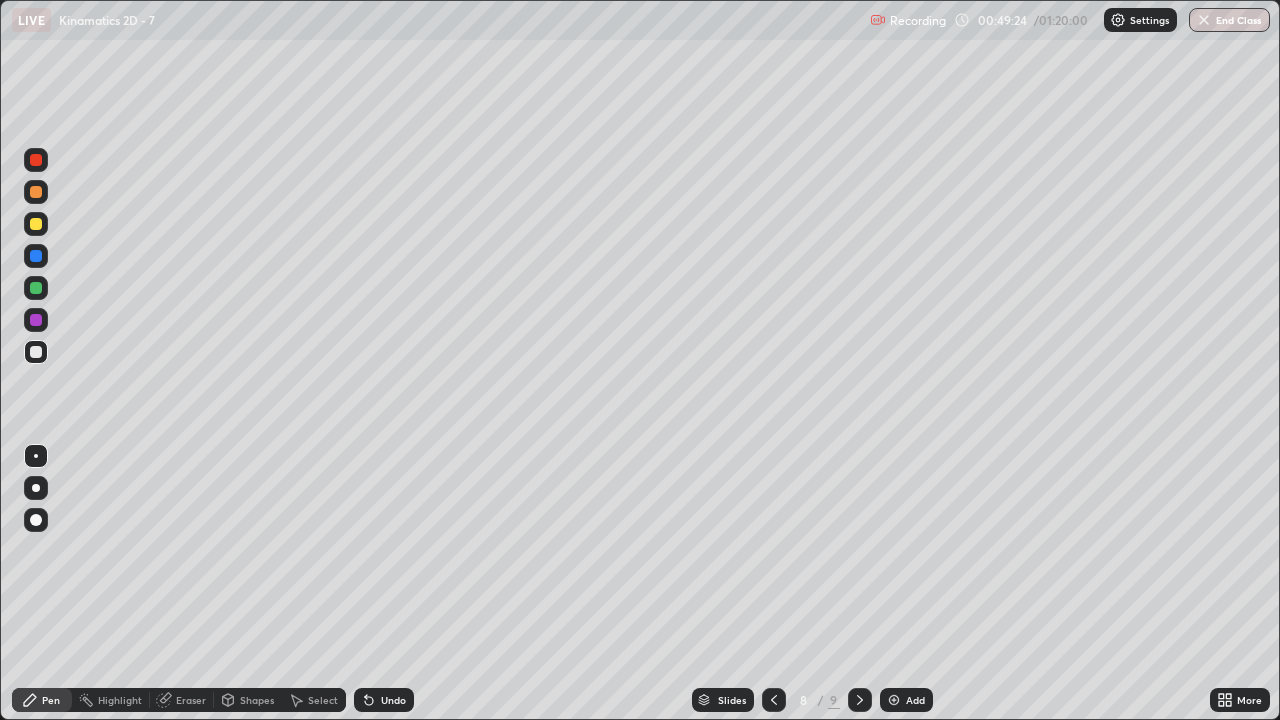 click at bounding box center (860, 700) 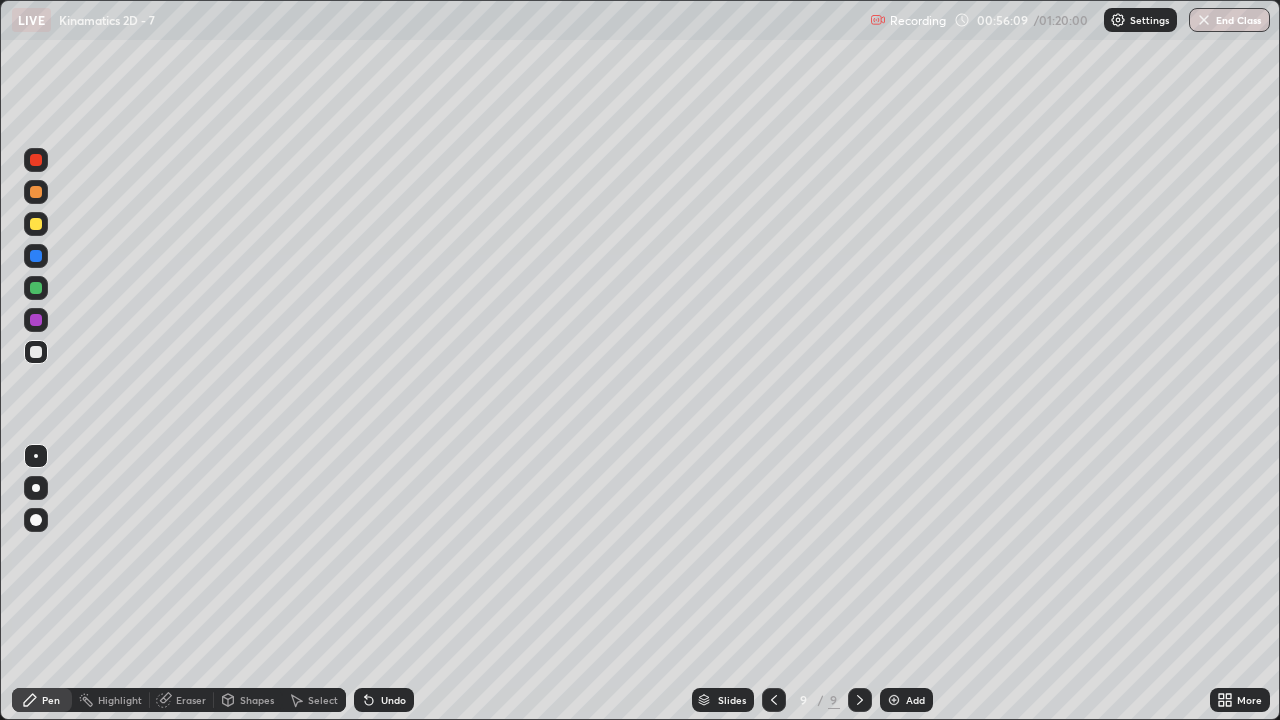click at bounding box center (894, 700) 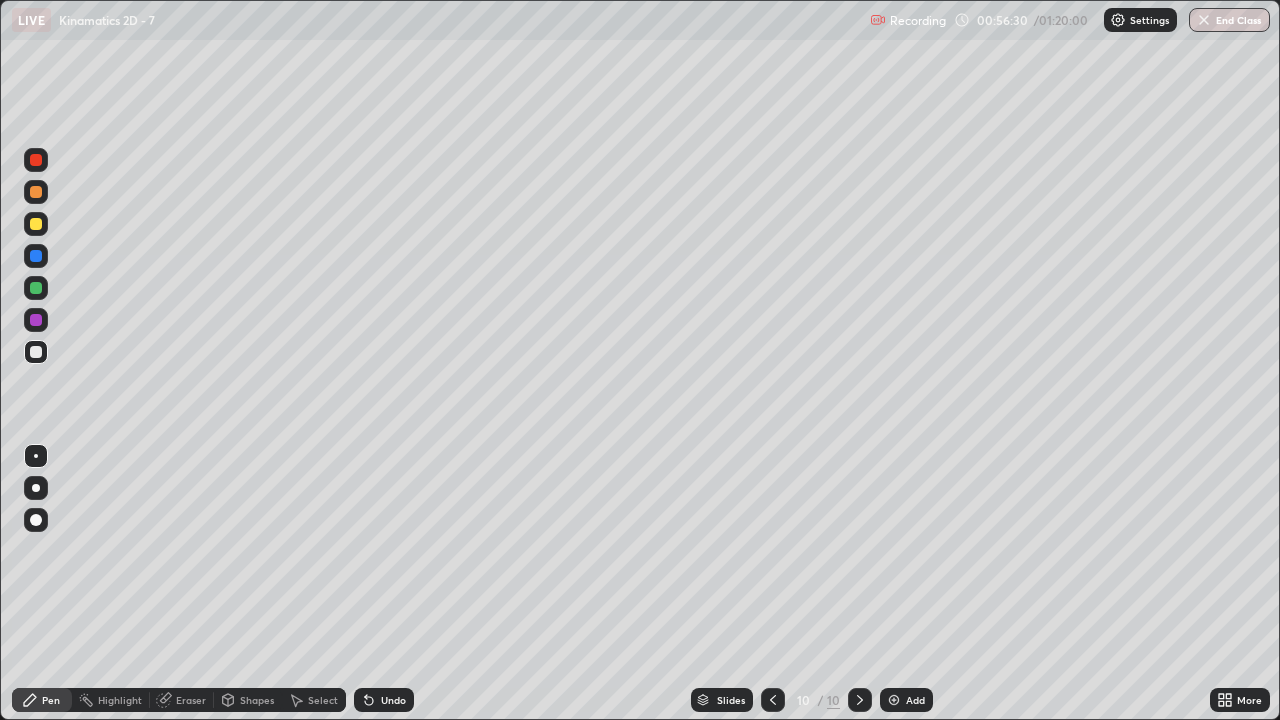 click 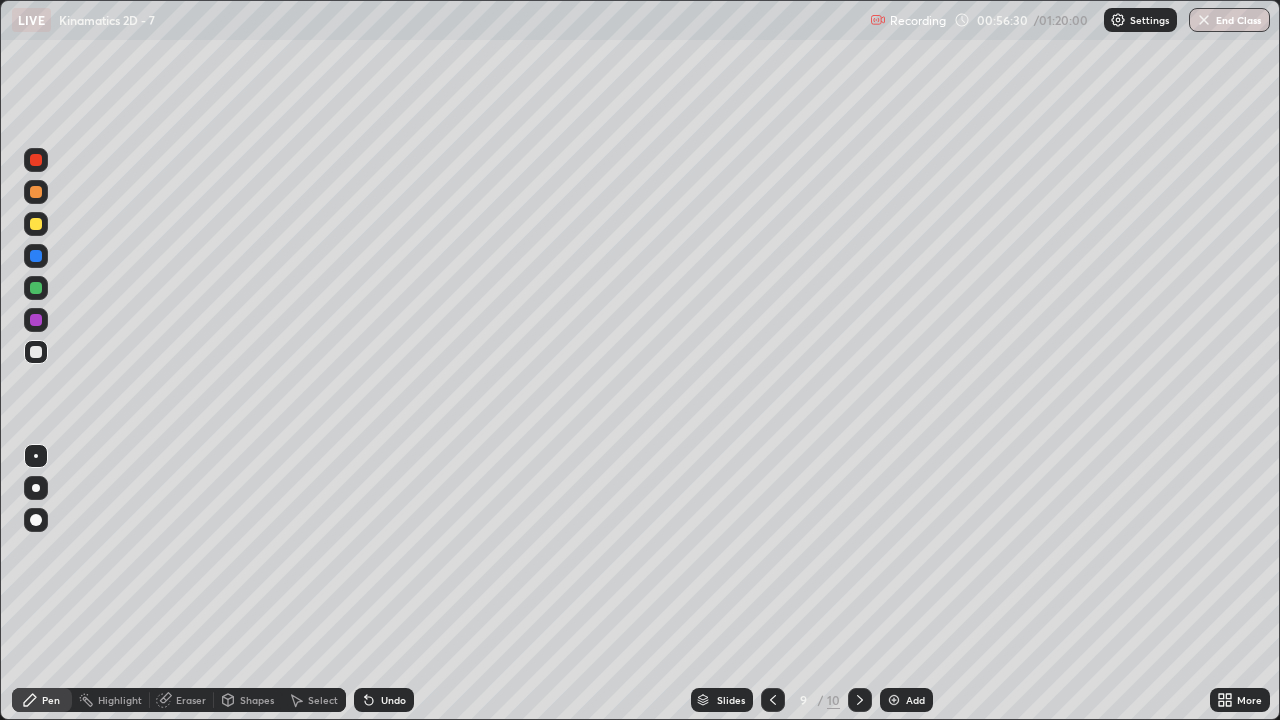 click 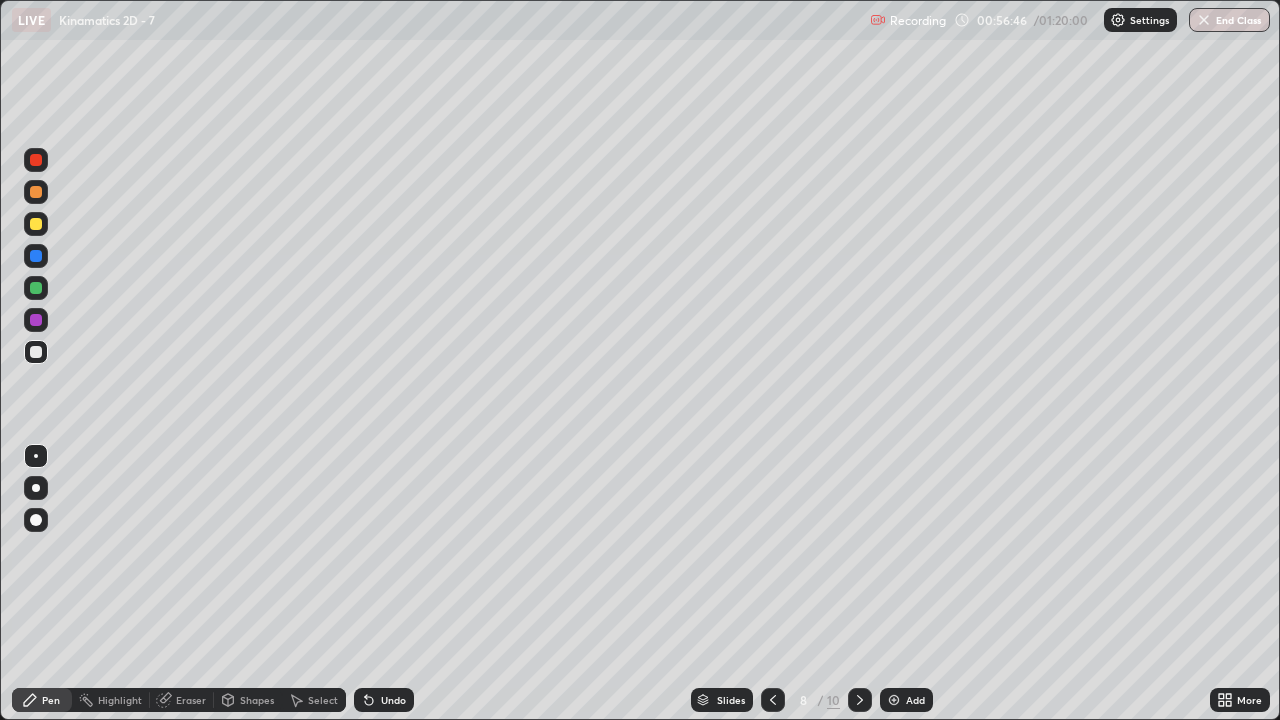 click 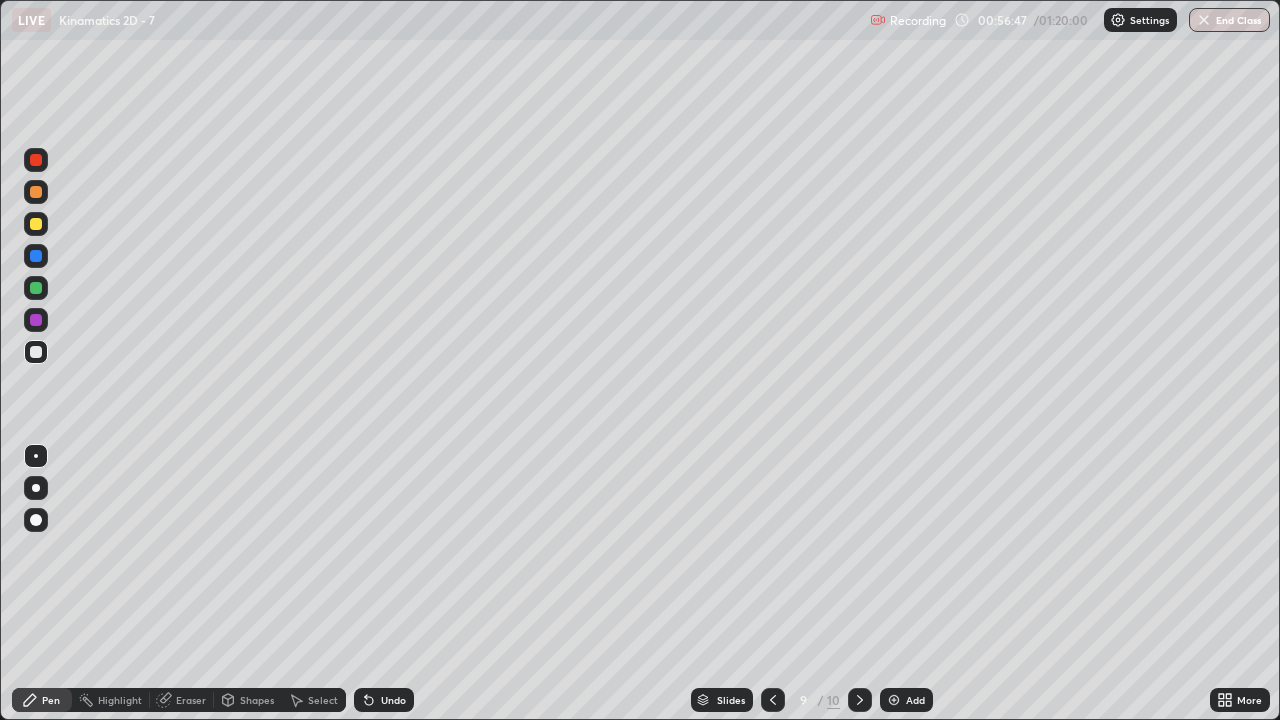 click 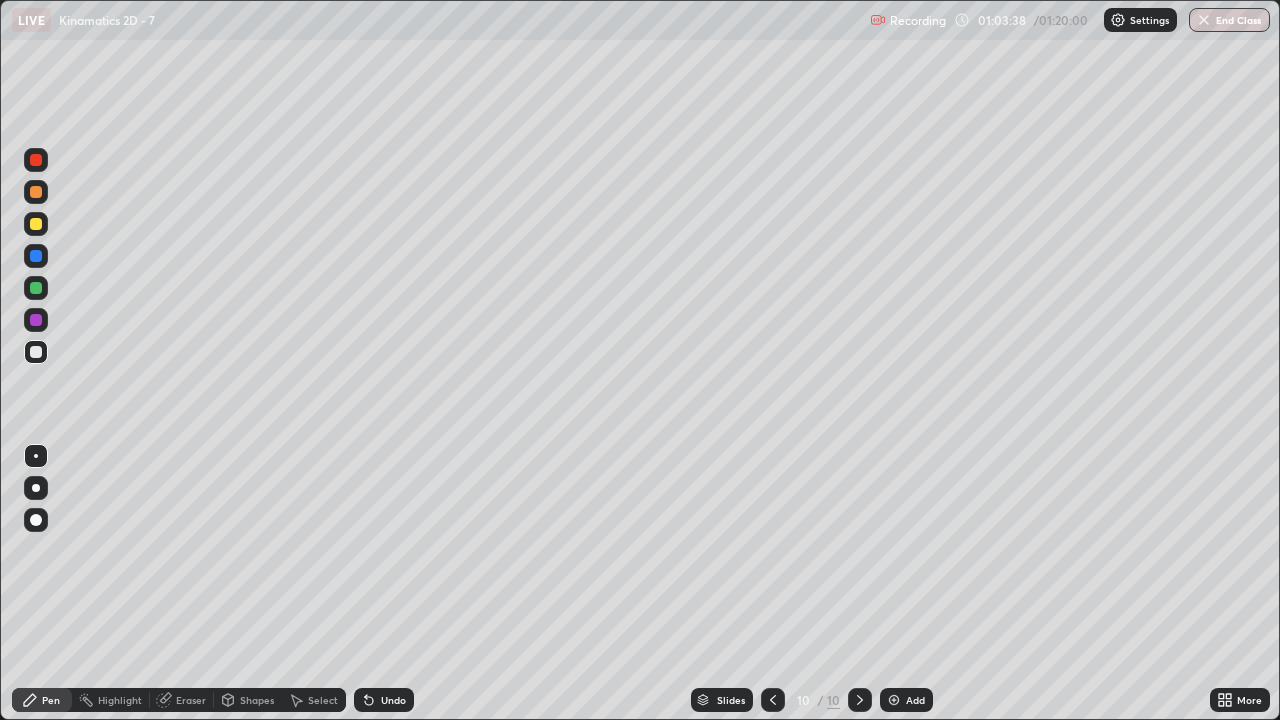 click on "Eraser" at bounding box center [191, 700] 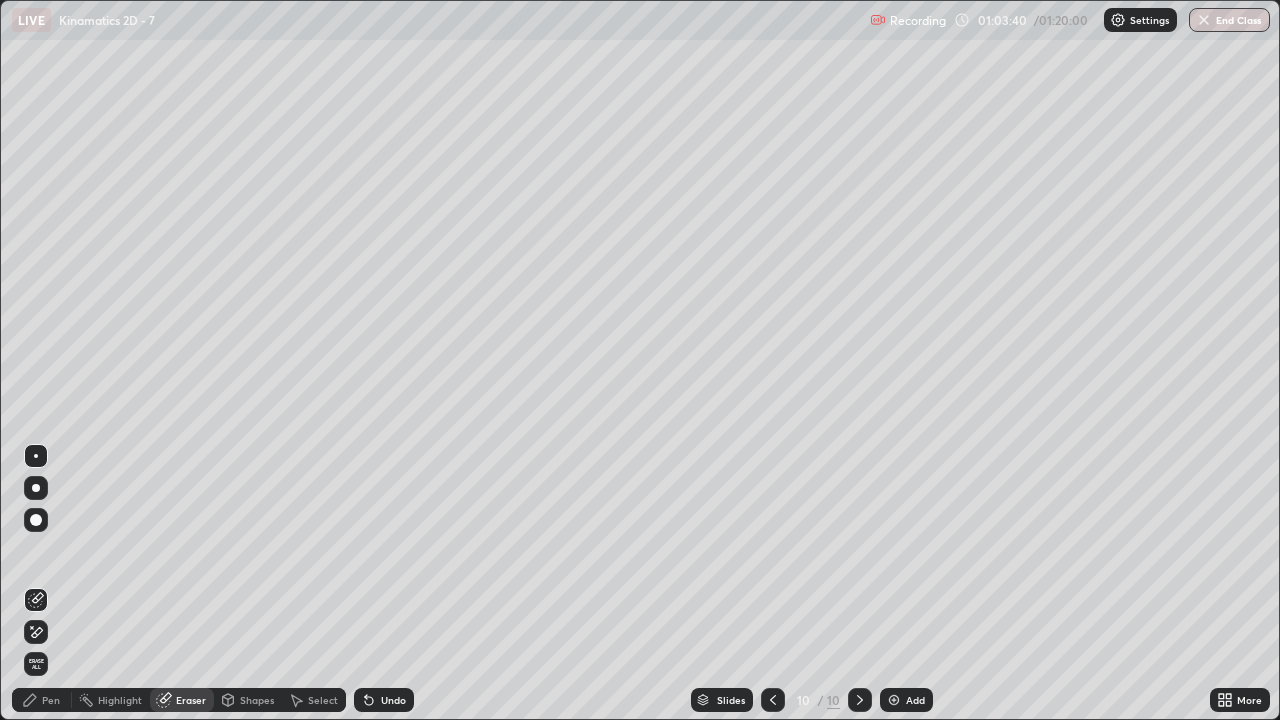 click on "Pen" at bounding box center [51, 700] 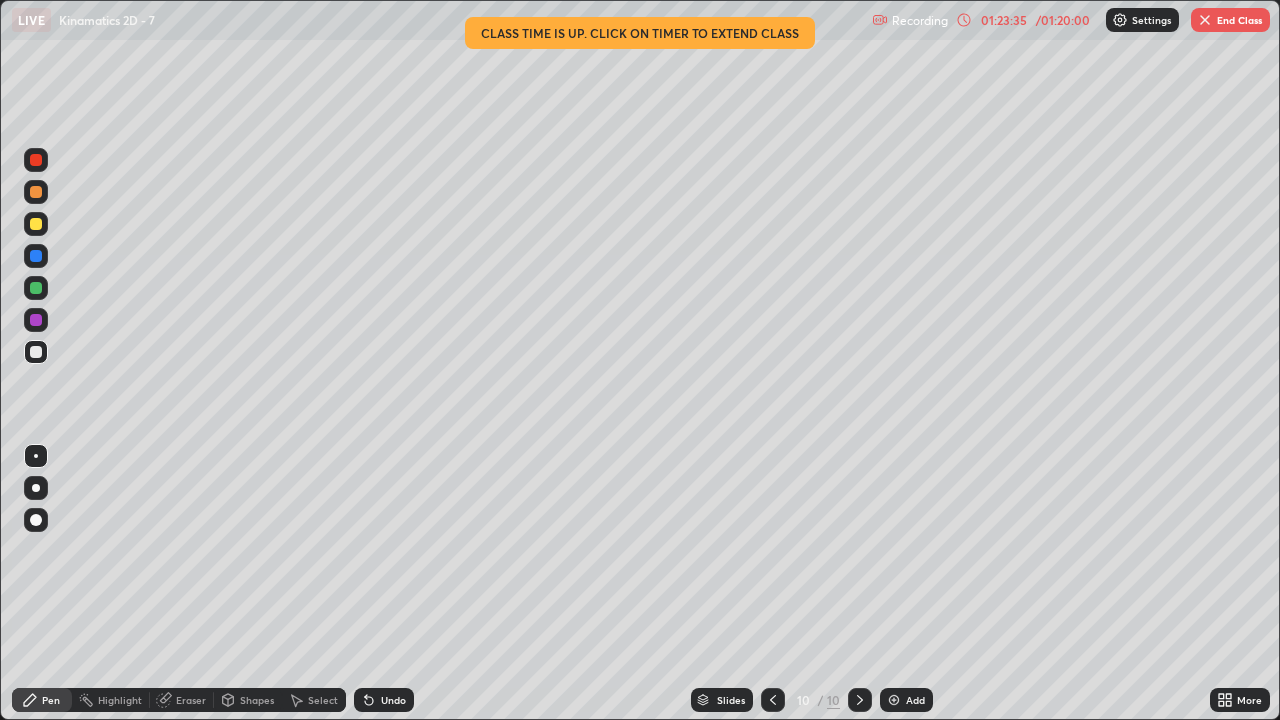 click on "End Class" at bounding box center (1230, 20) 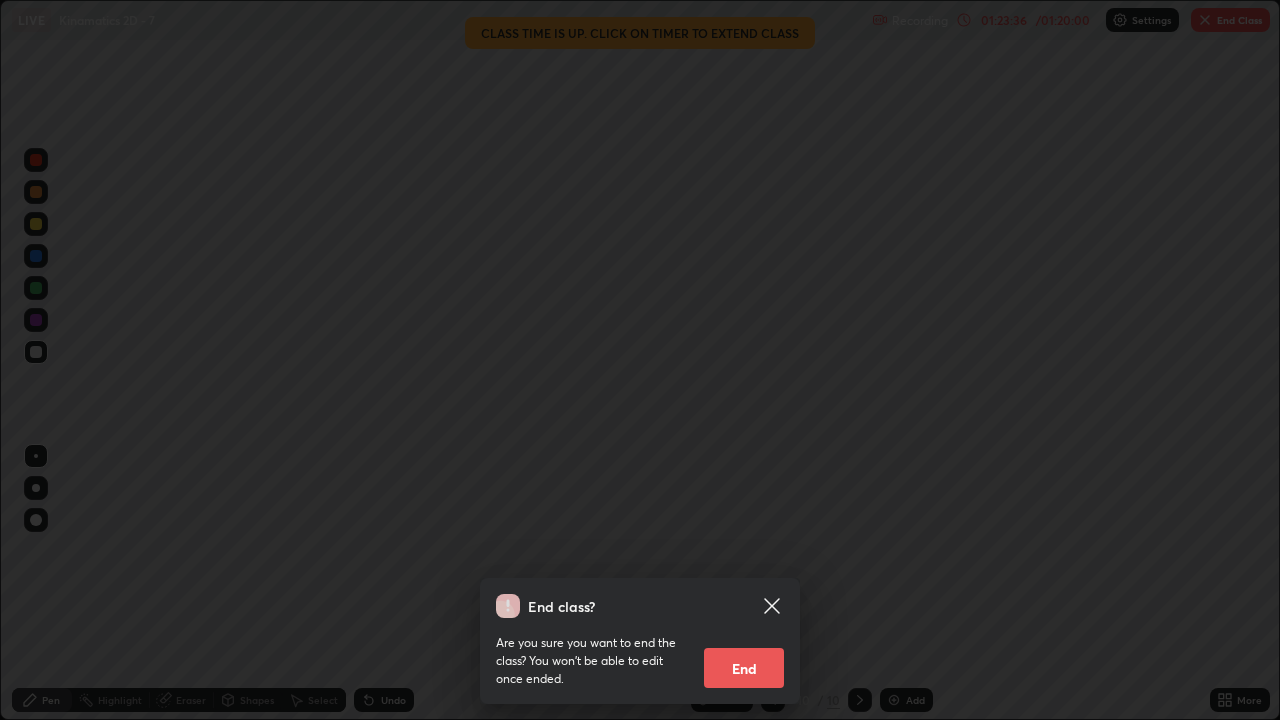 click on "End" at bounding box center [744, 668] 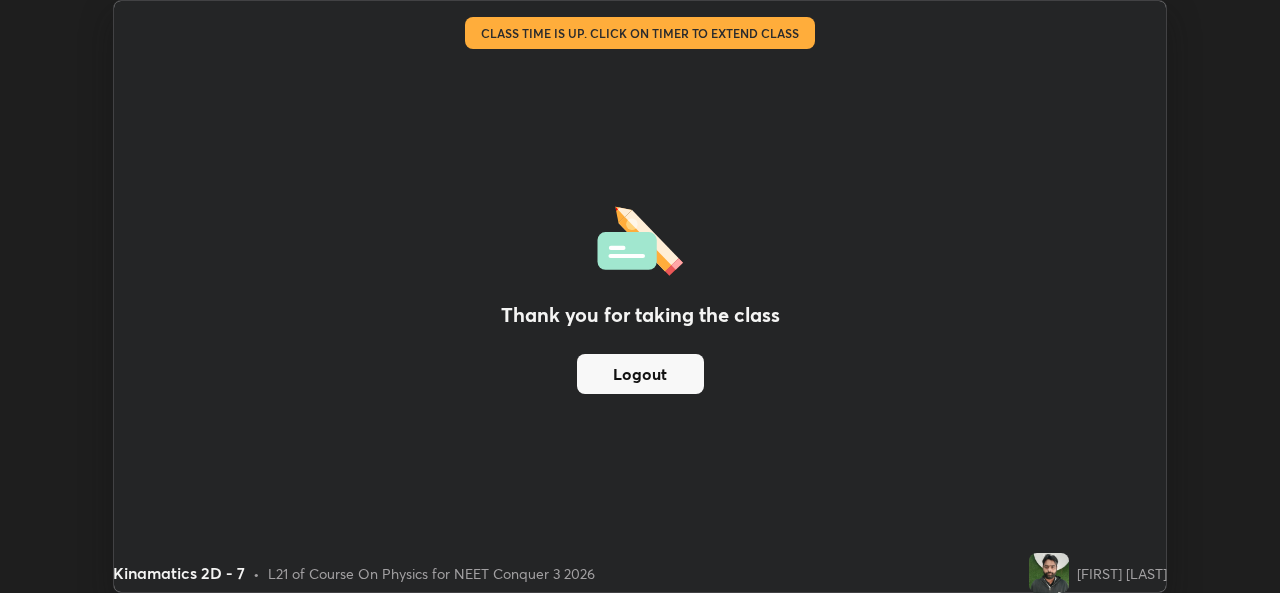 scroll, scrollTop: 593, scrollLeft: 1280, axis: both 